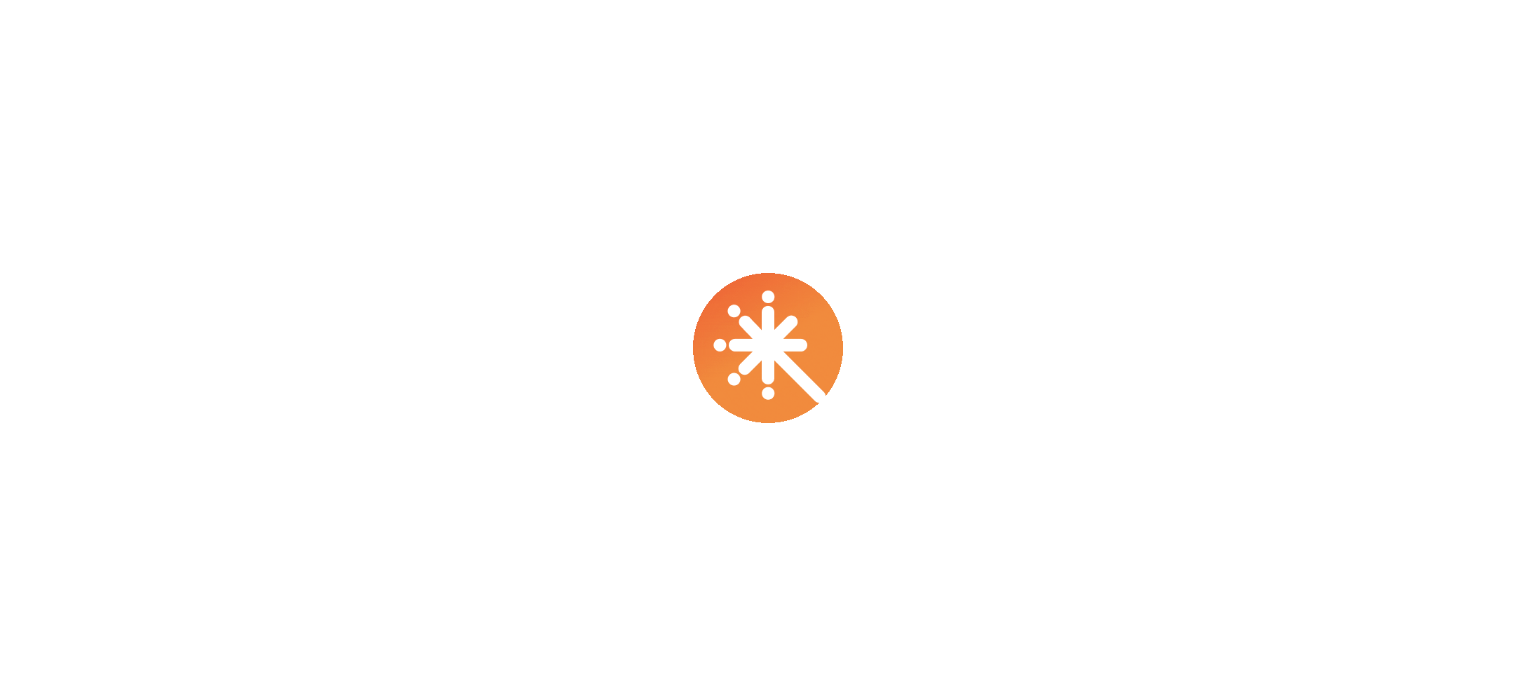 scroll, scrollTop: 0, scrollLeft: 0, axis: both 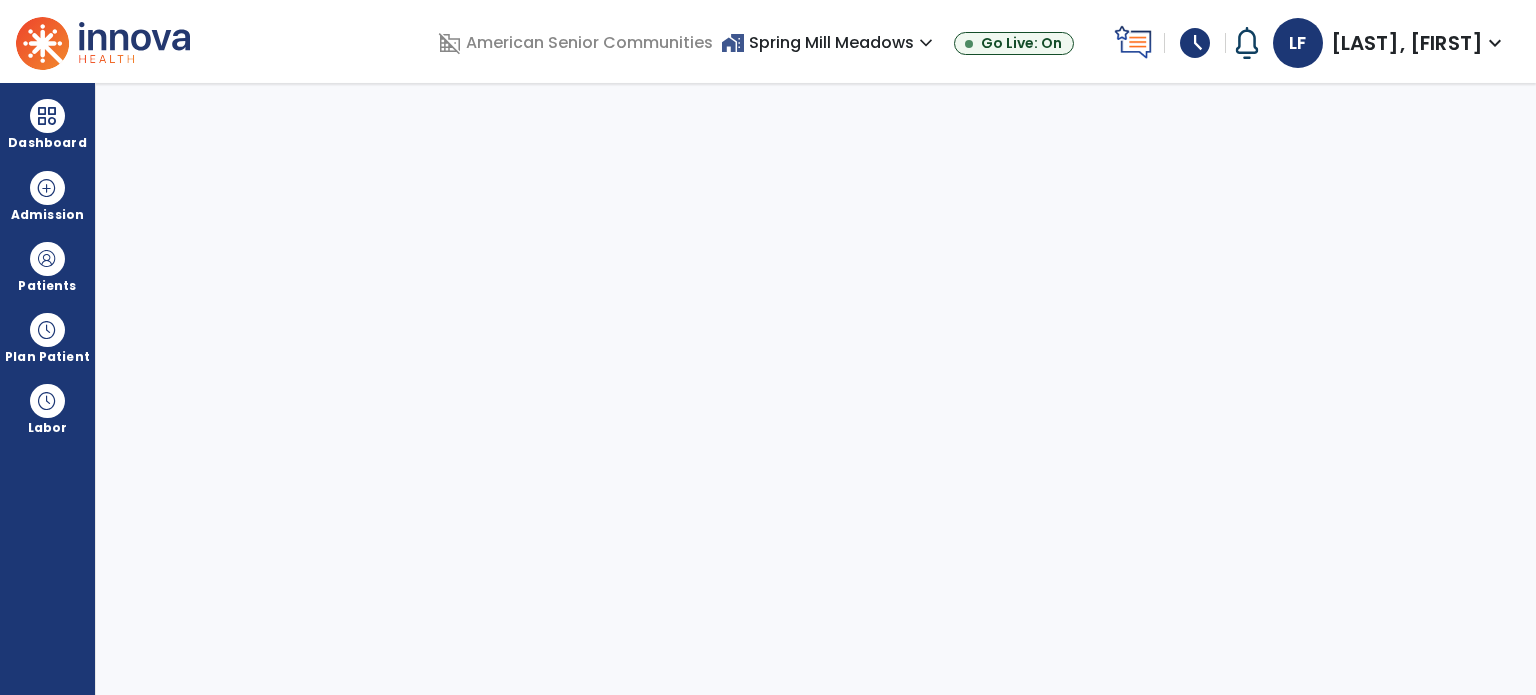 select on "****" 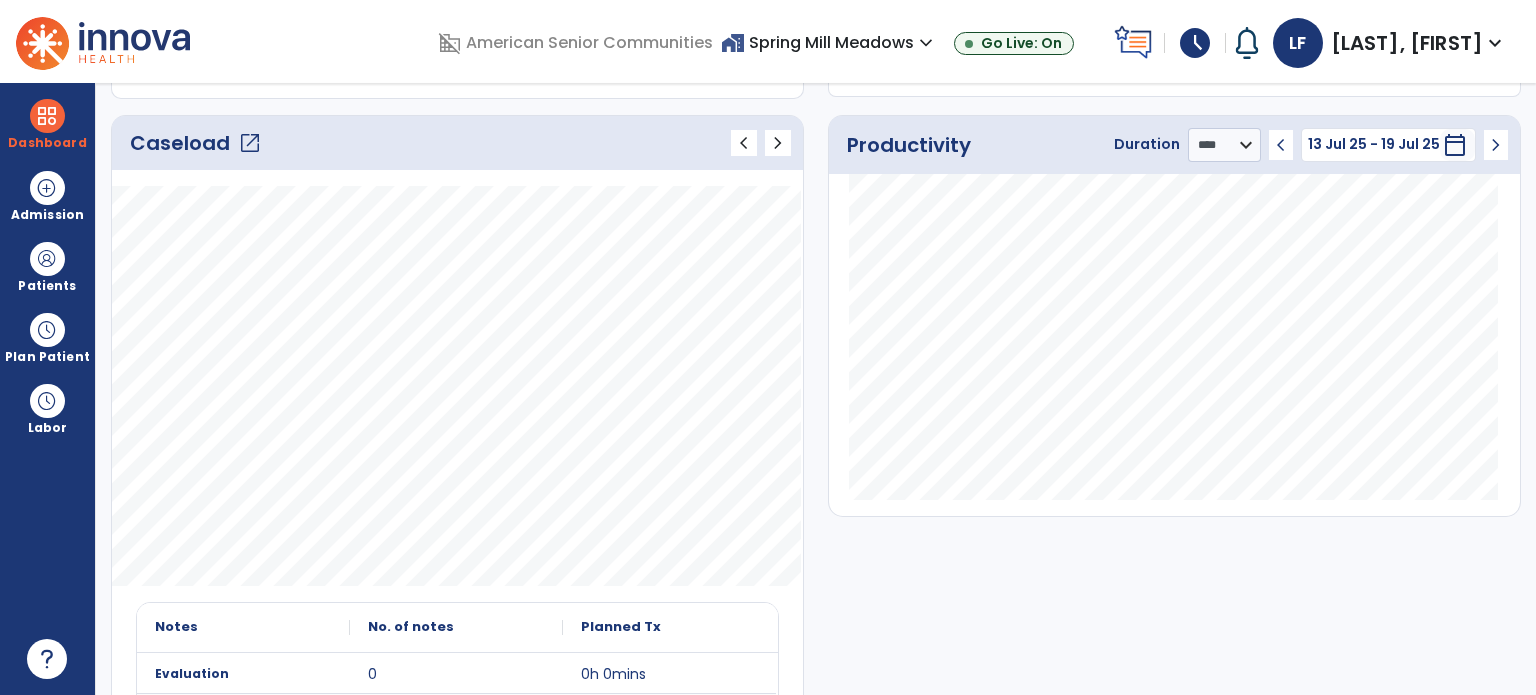 scroll, scrollTop: 255, scrollLeft: 0, axis: vertical 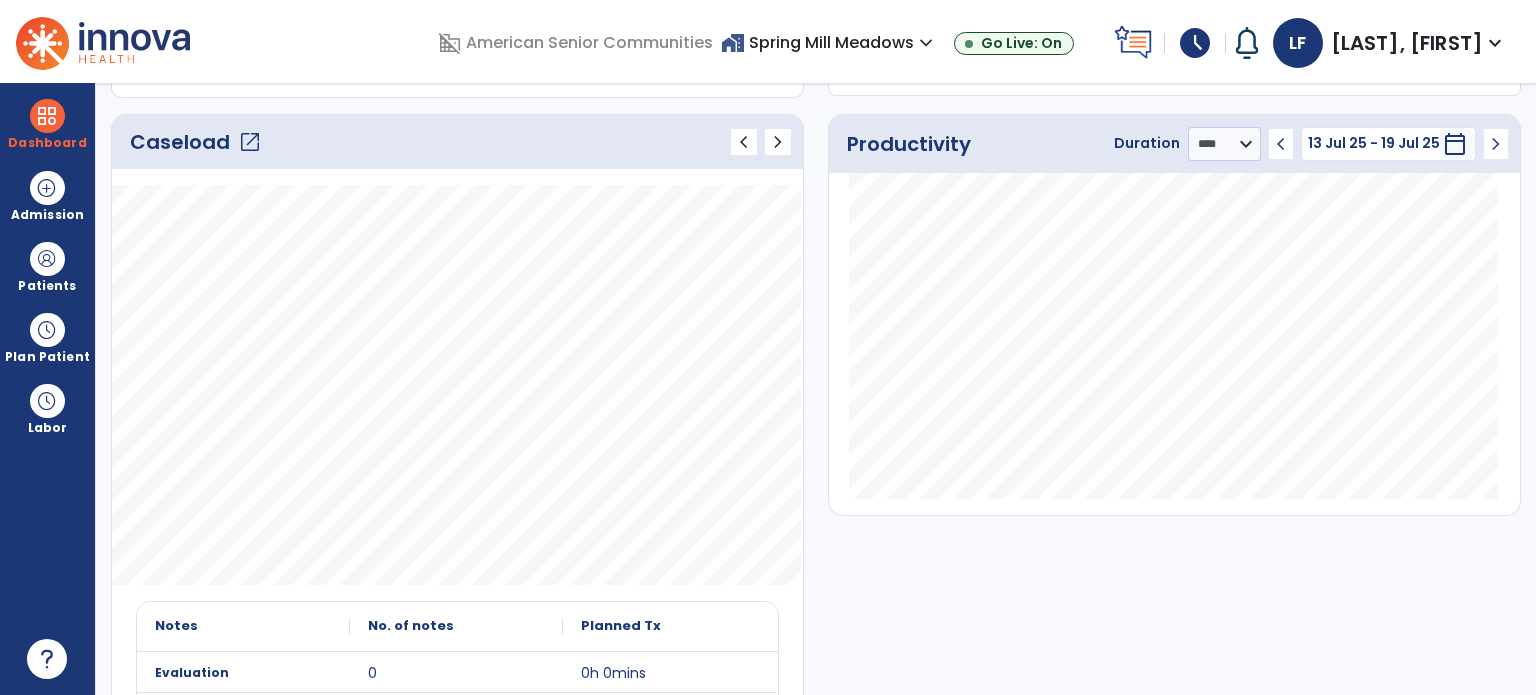 click on "open_in_new" 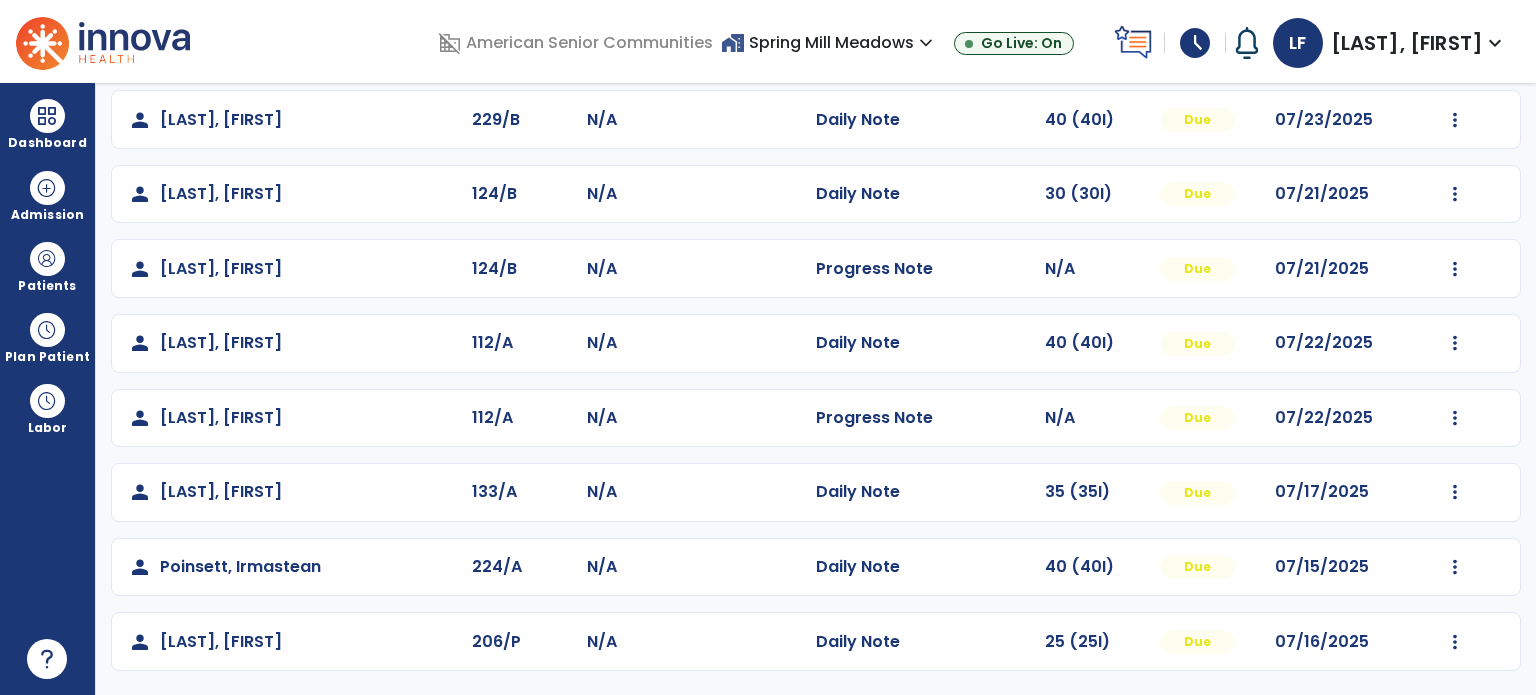scroll, scrollTop: 0, scrollLeft: 0, axis: both 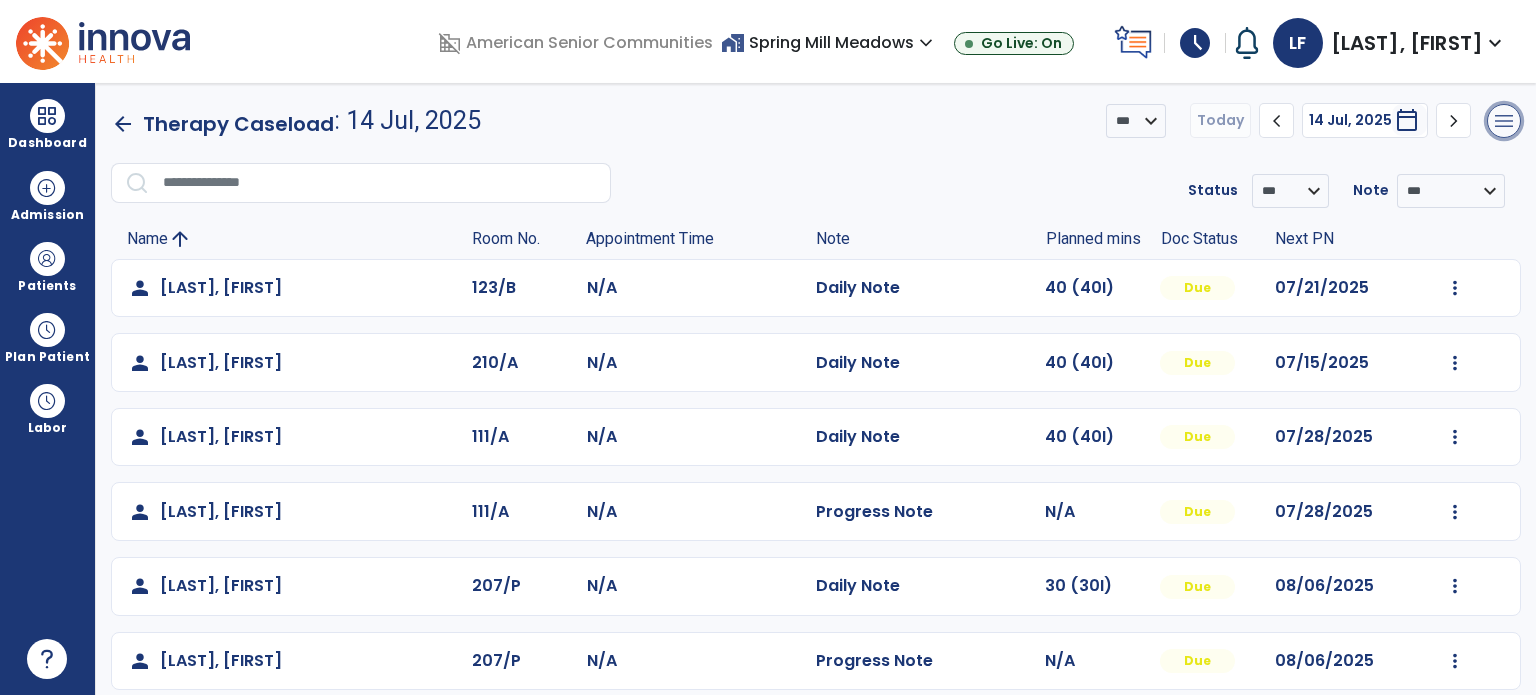click on "menu" at bounding box center [1504, 121] 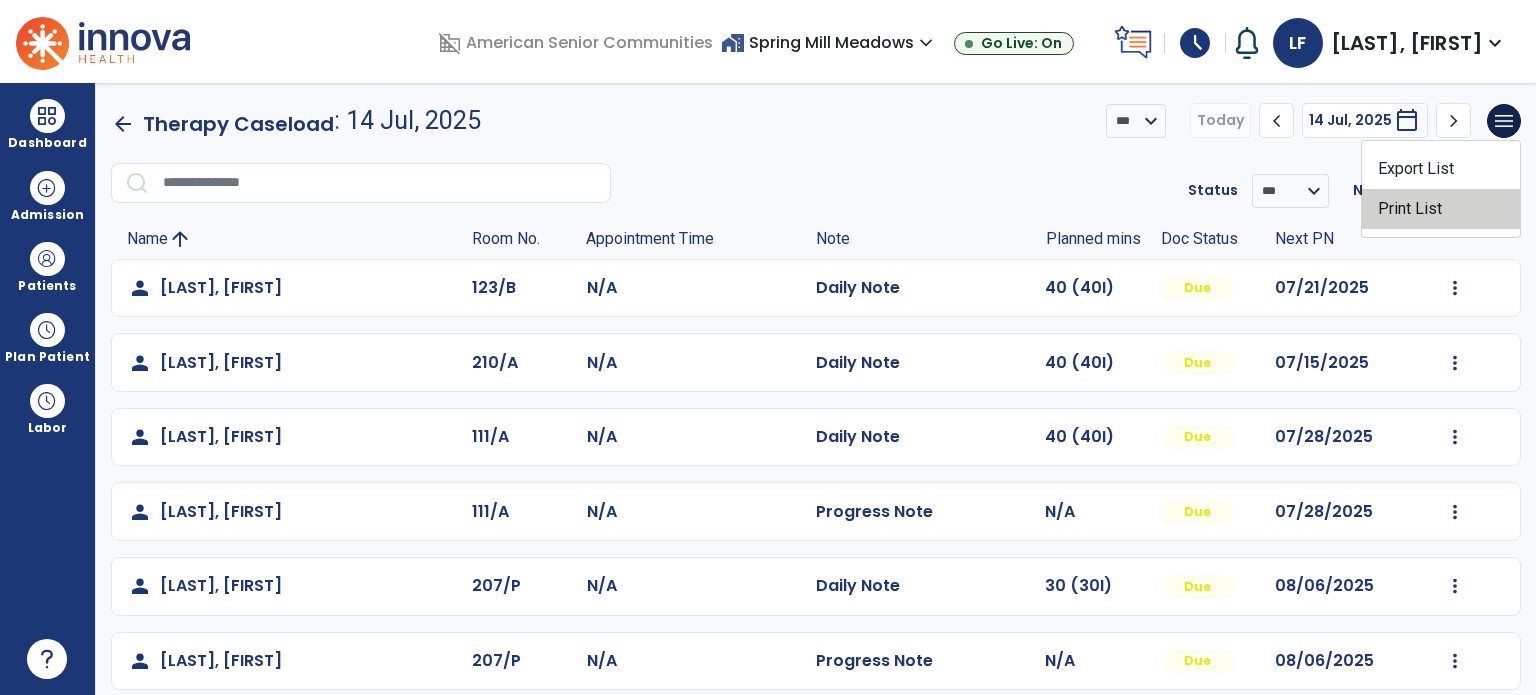click on "Print List" 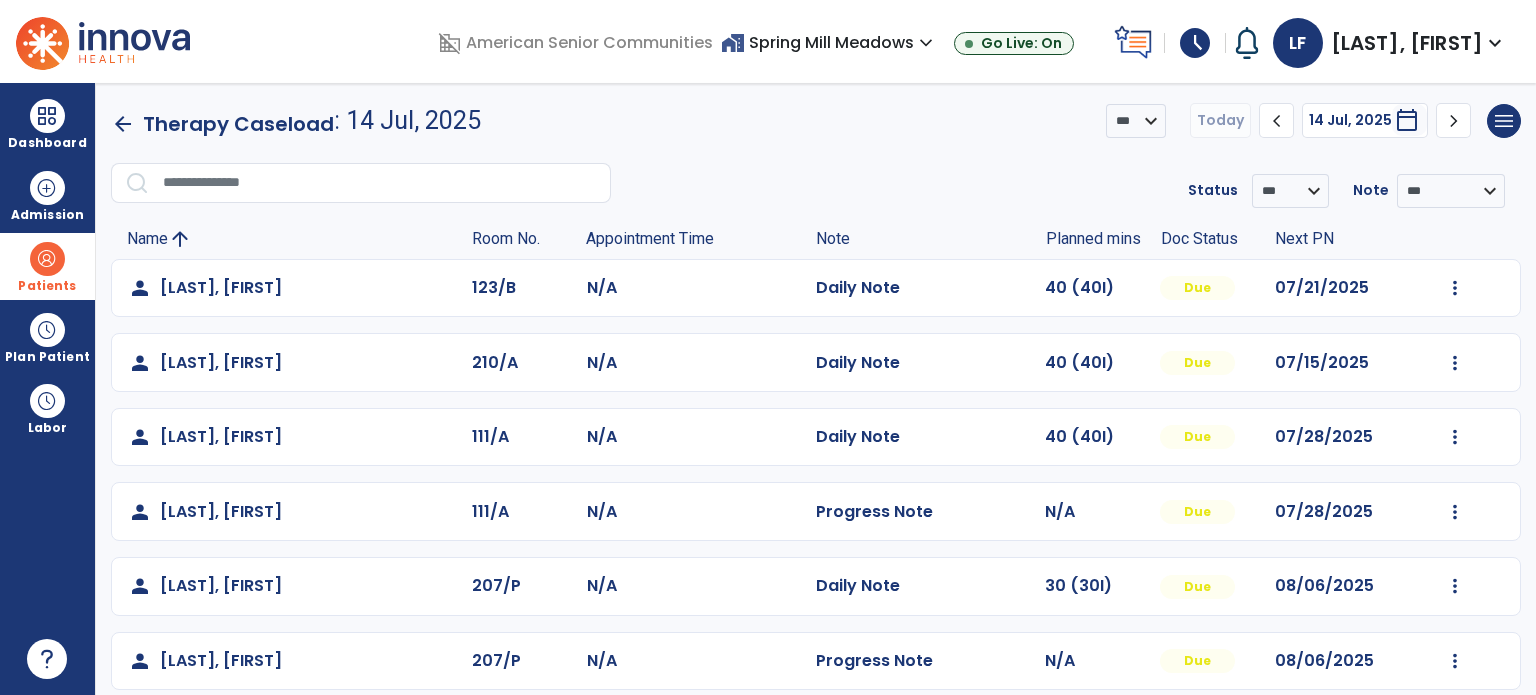 click at bounding box center [47, 259] 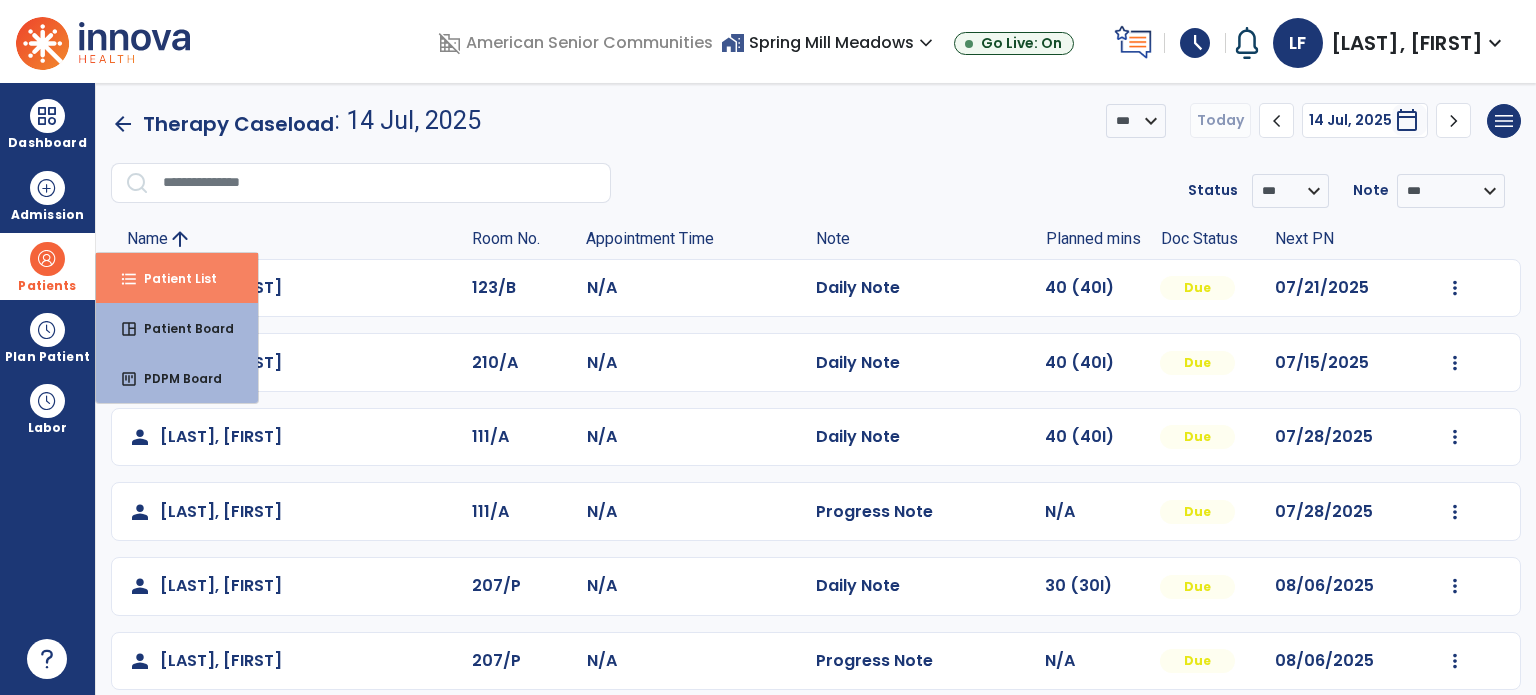 click on "format_list_bulleted  Patient List" at bounding box center (177, 278) 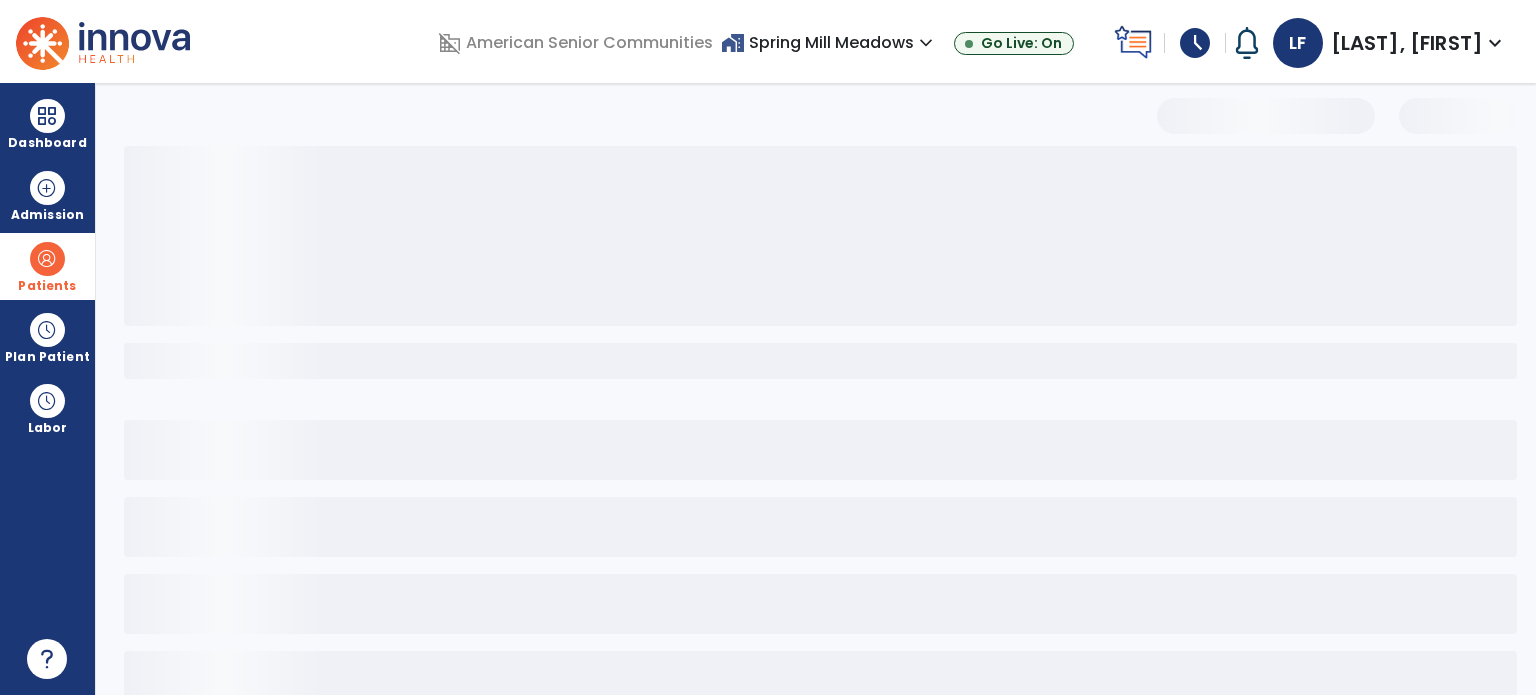 select on "***" 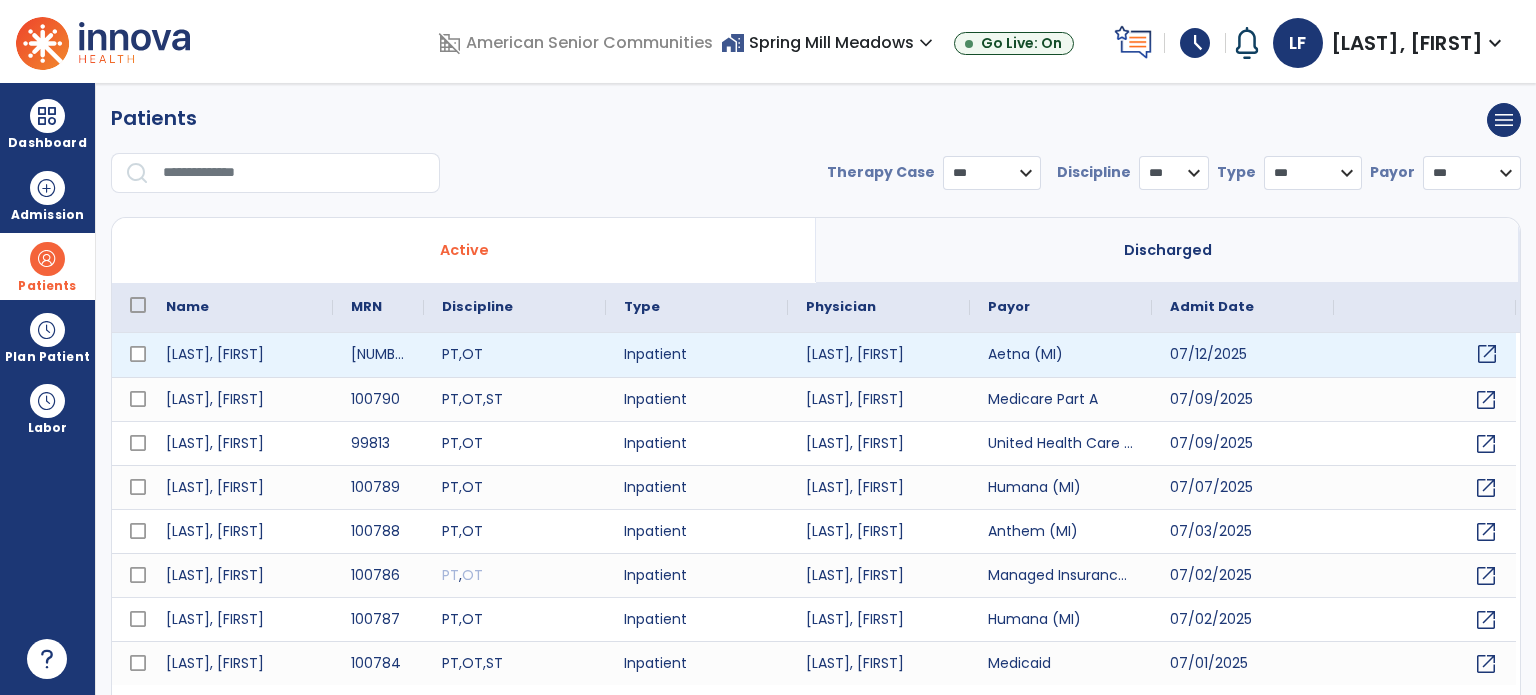 click on "open_in_new" at bounding box center (1487, 354) 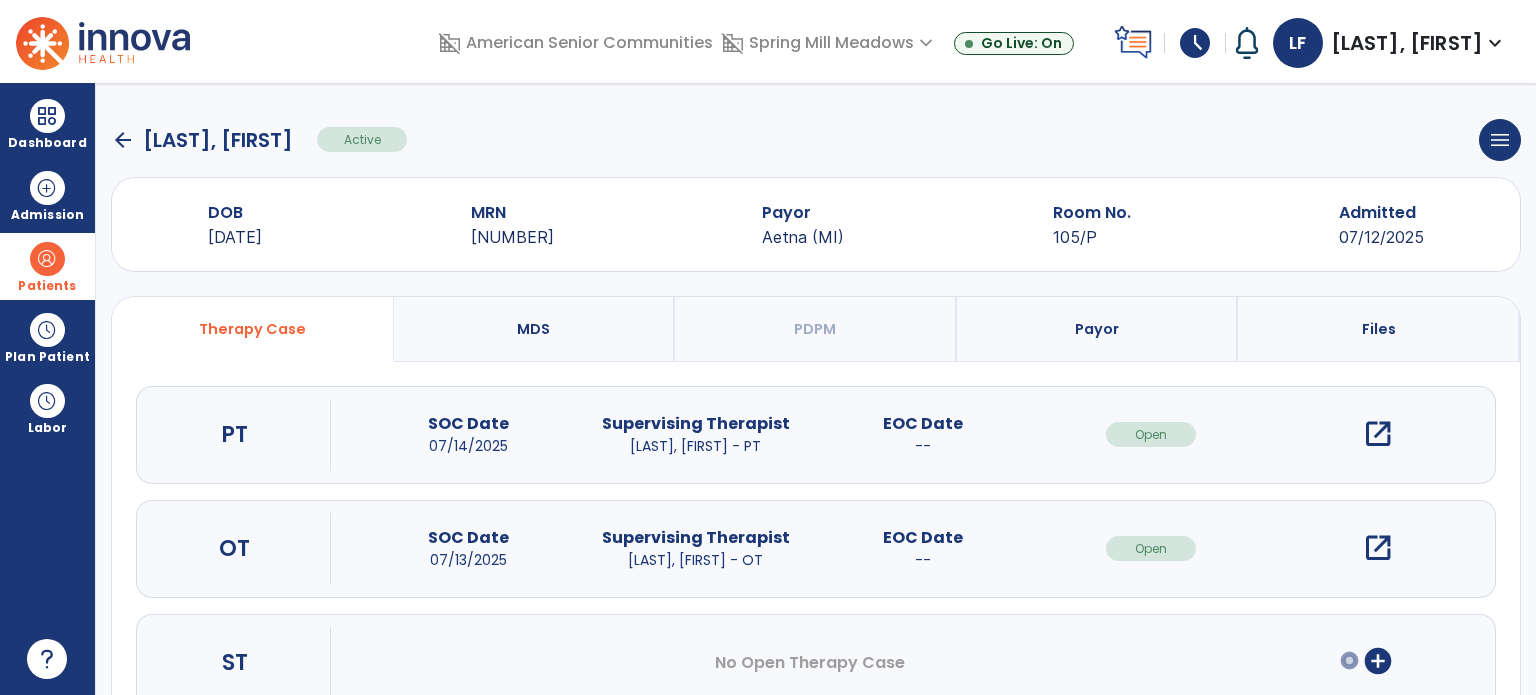 click on "open_in_new" at bounding box center [1378, 548] 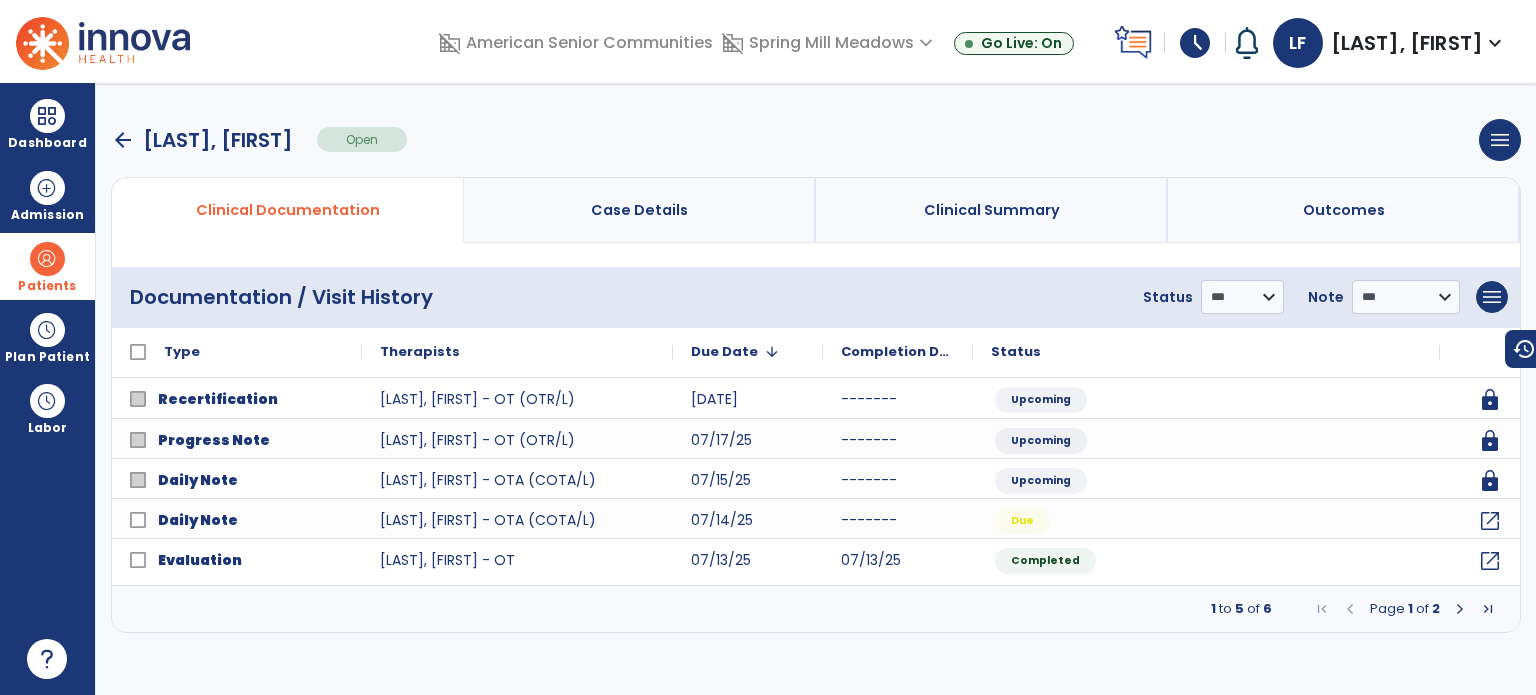 click at bounding box center [47, 259] 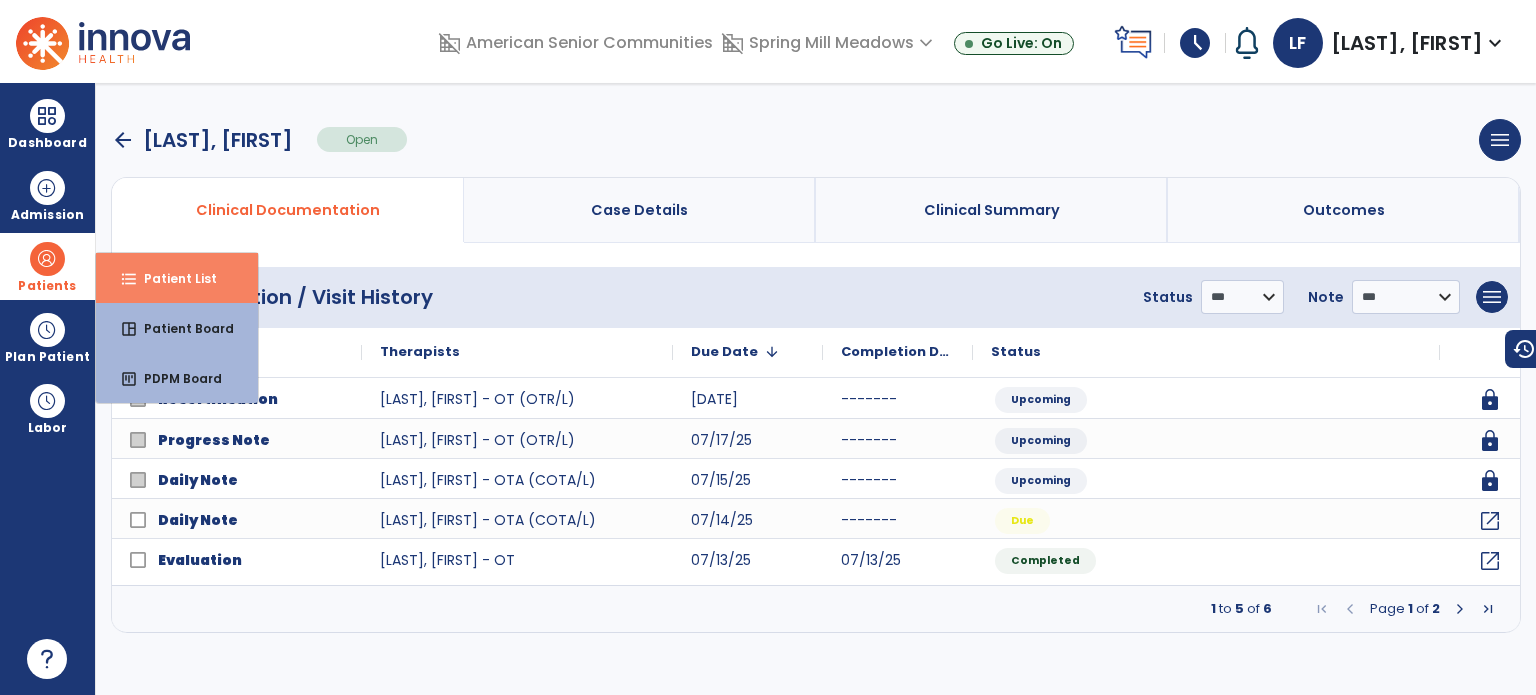 click on "Patient List" at bounding box center (172, 278) 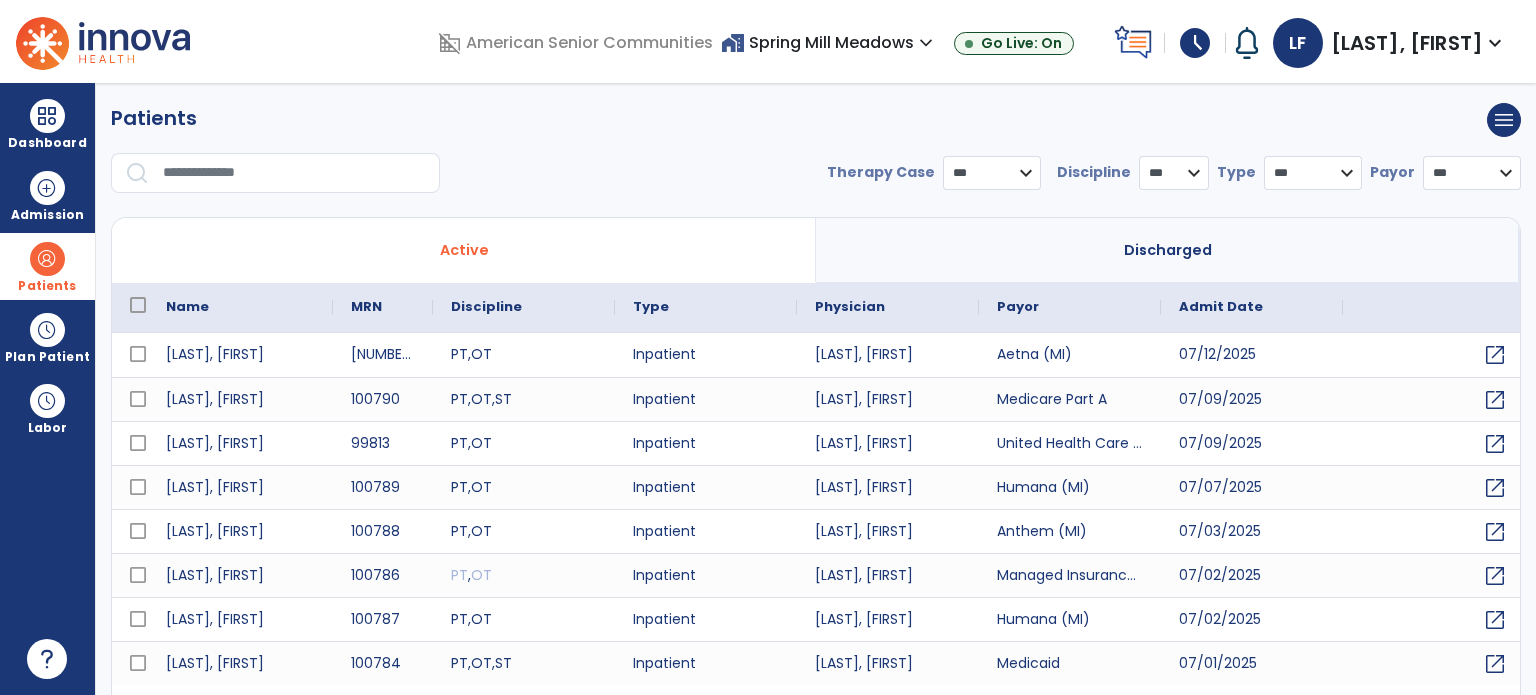 select on "***" 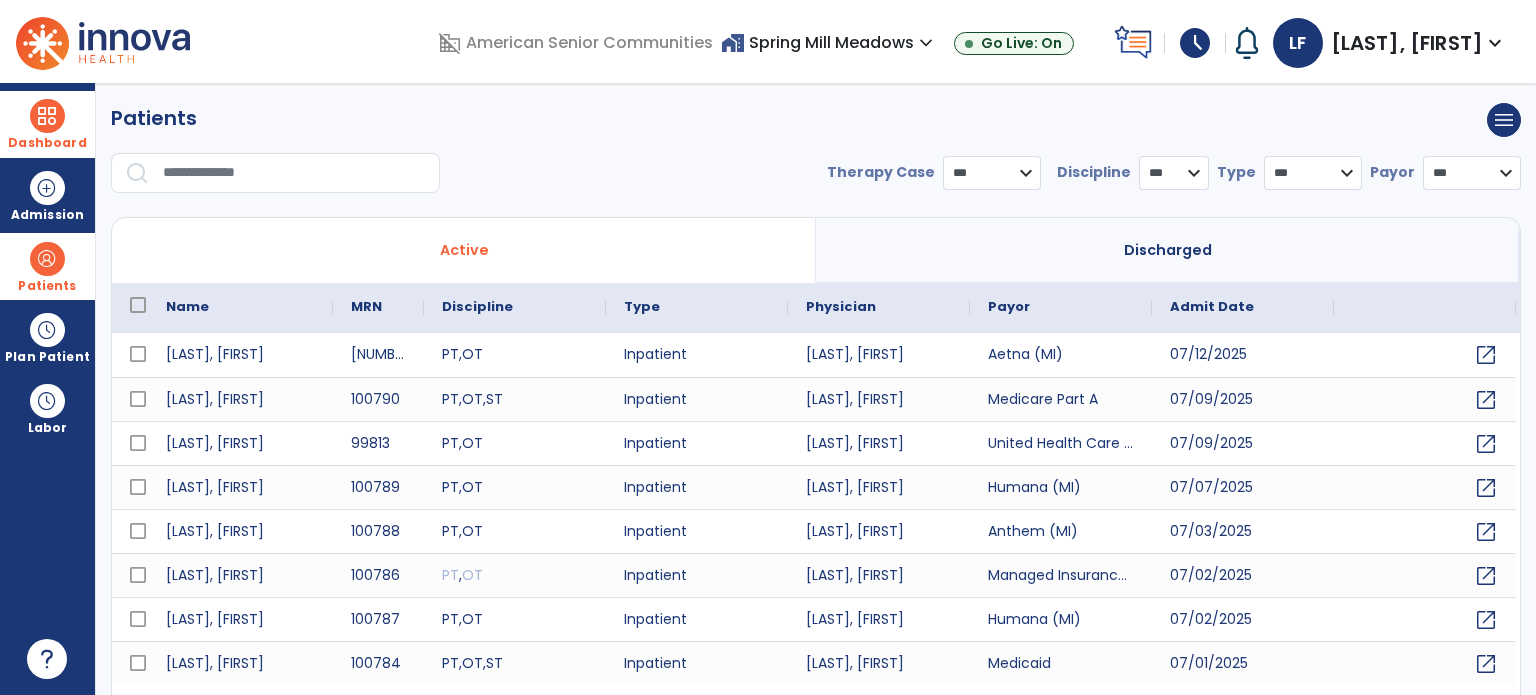 click at bounding box center [47, 116] 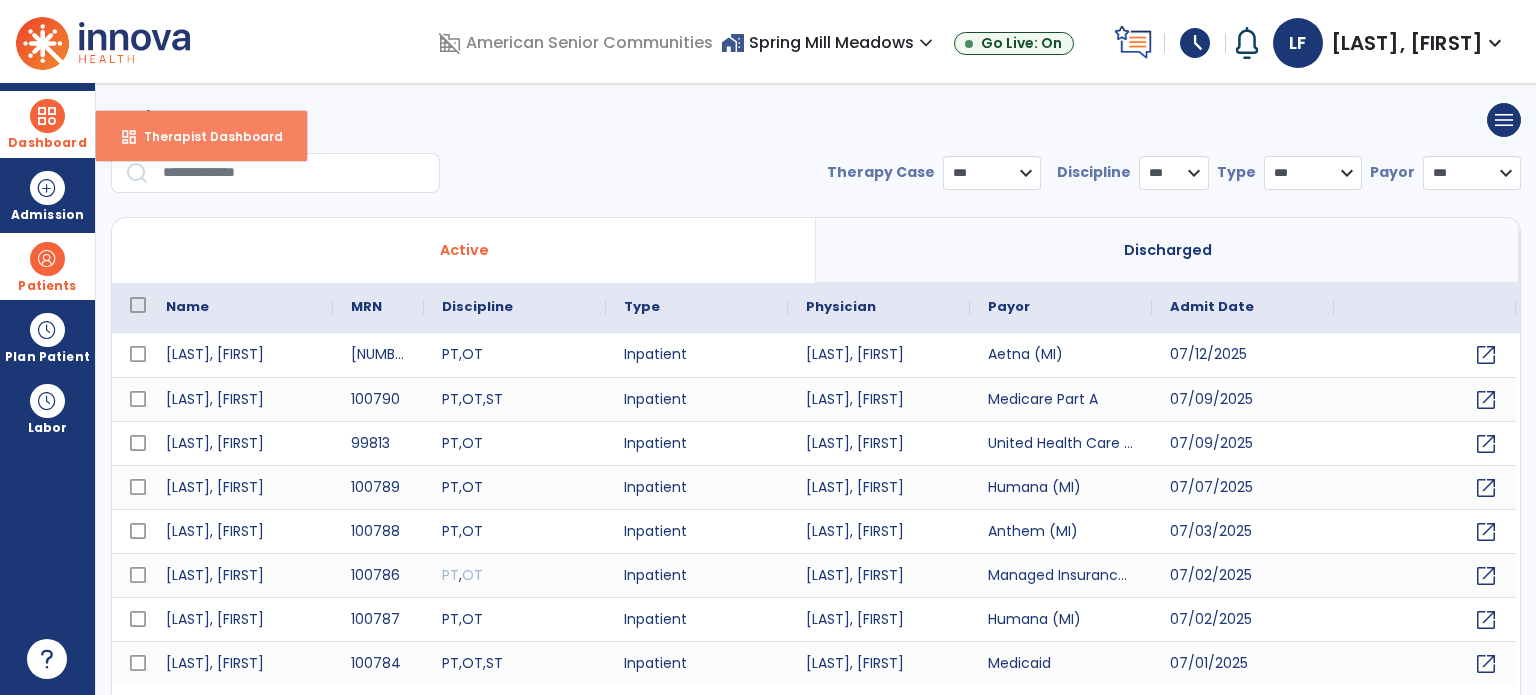 click on "dashboard  Therapist Dashboard" at bounding box center (201, 136) 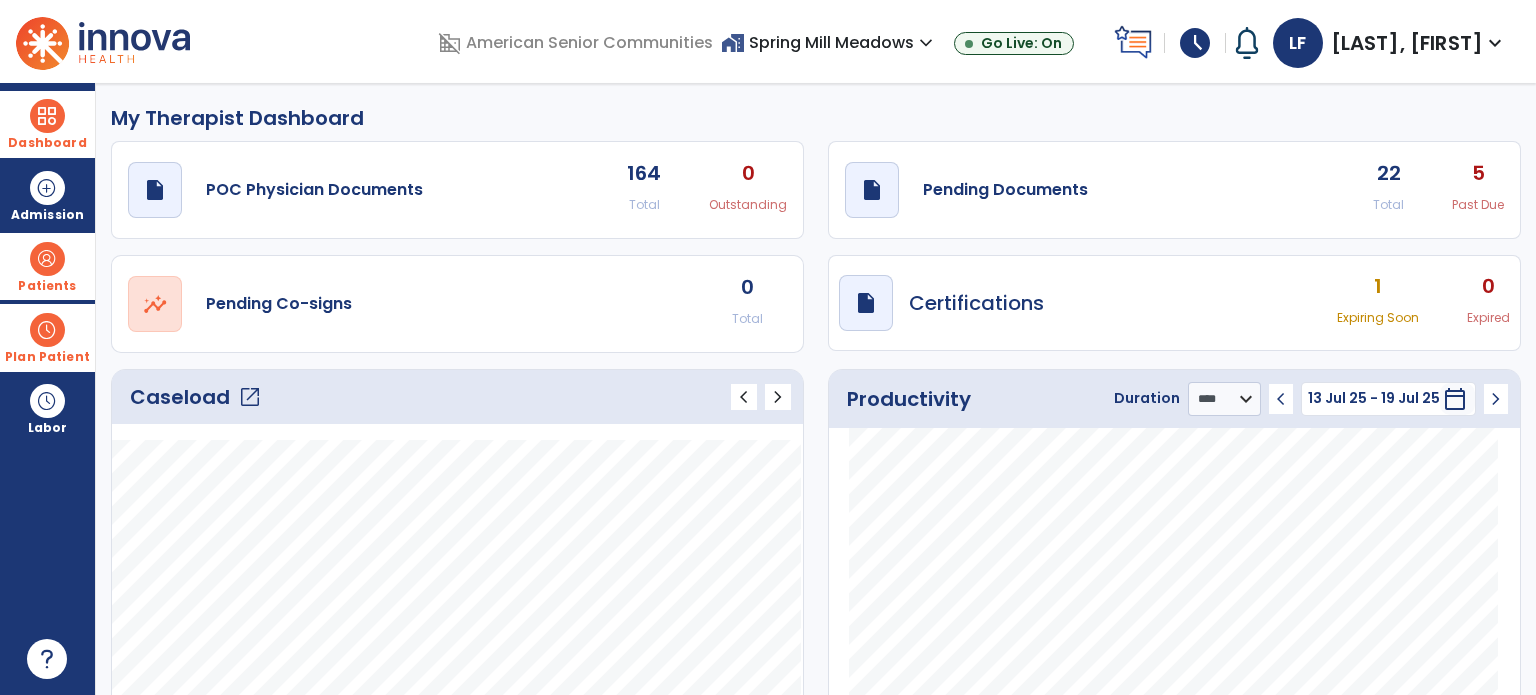 click at bounding box center (47, 330) 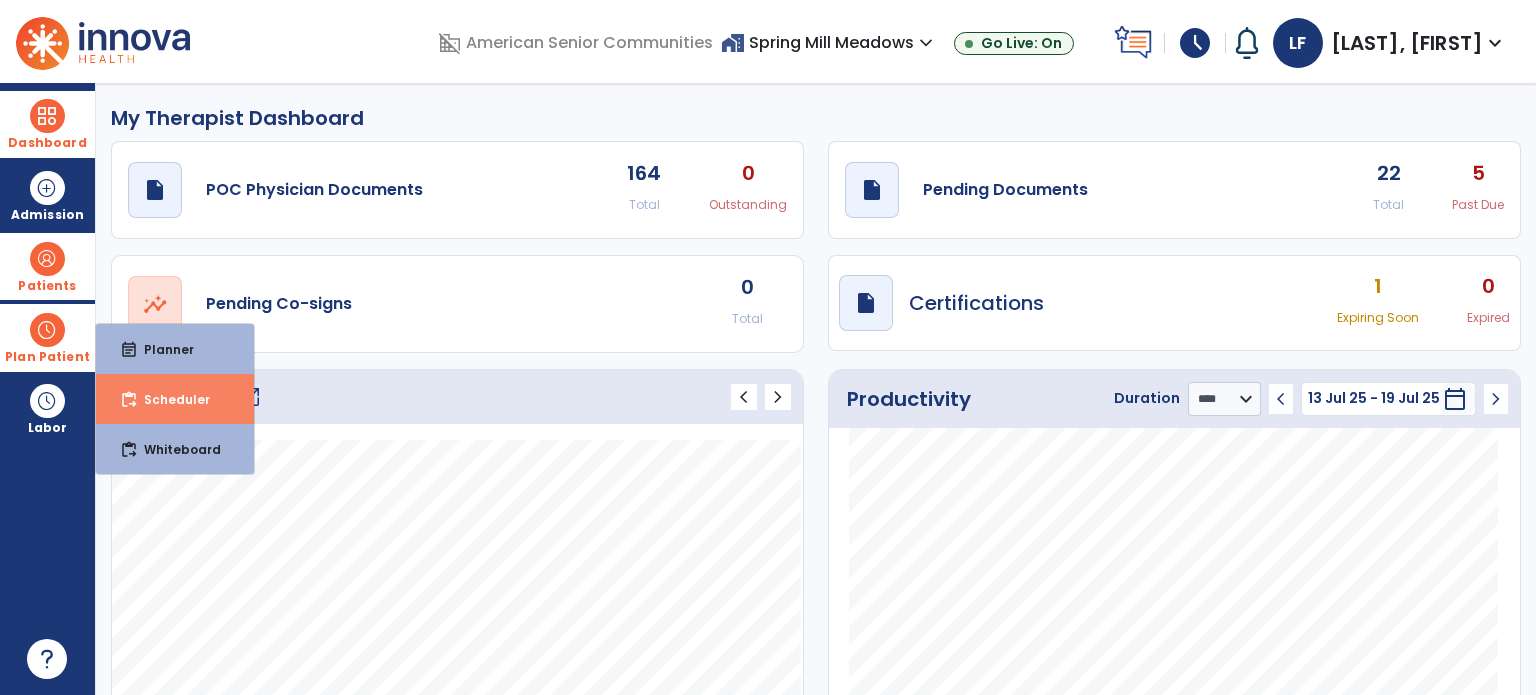 click on "content_paste_go  Scheduler" at bounding box center (175, 399) 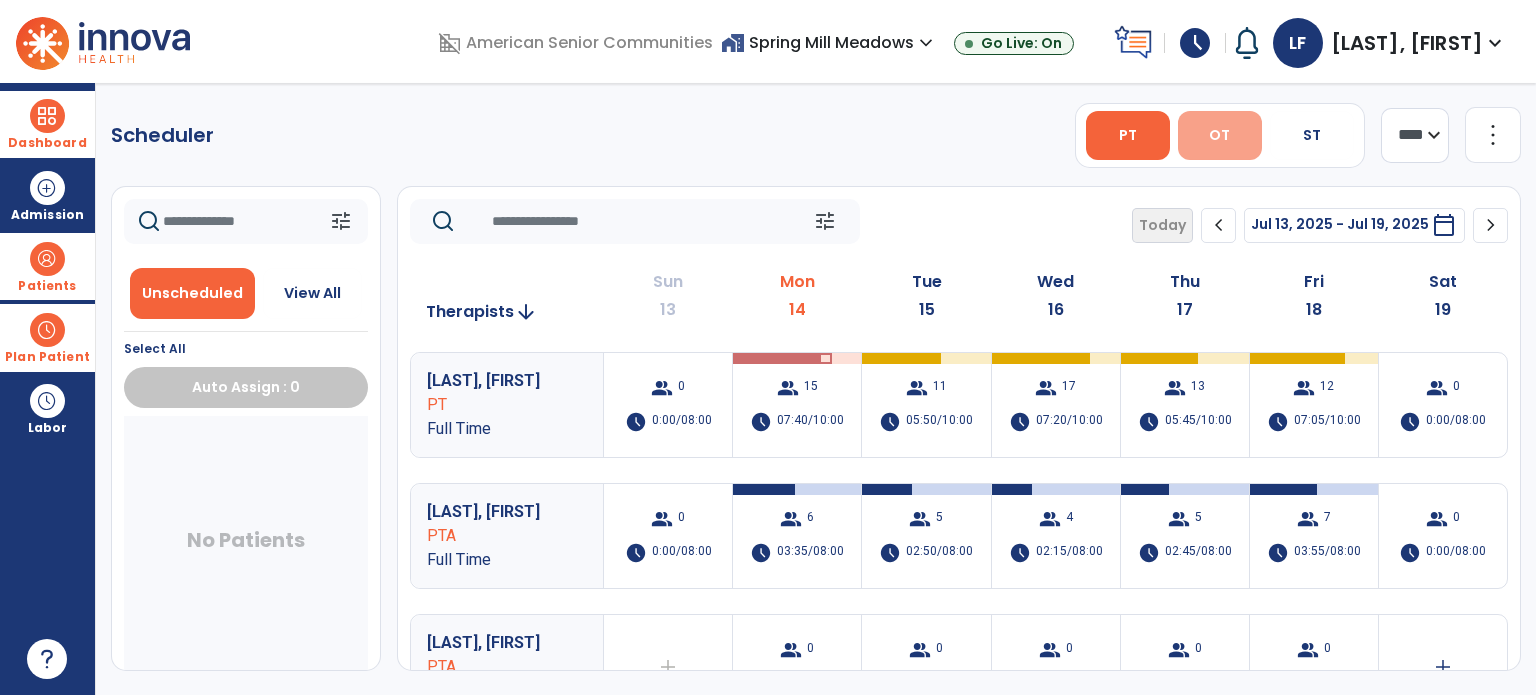 click on "OT" at bounding box center [1220, 135] 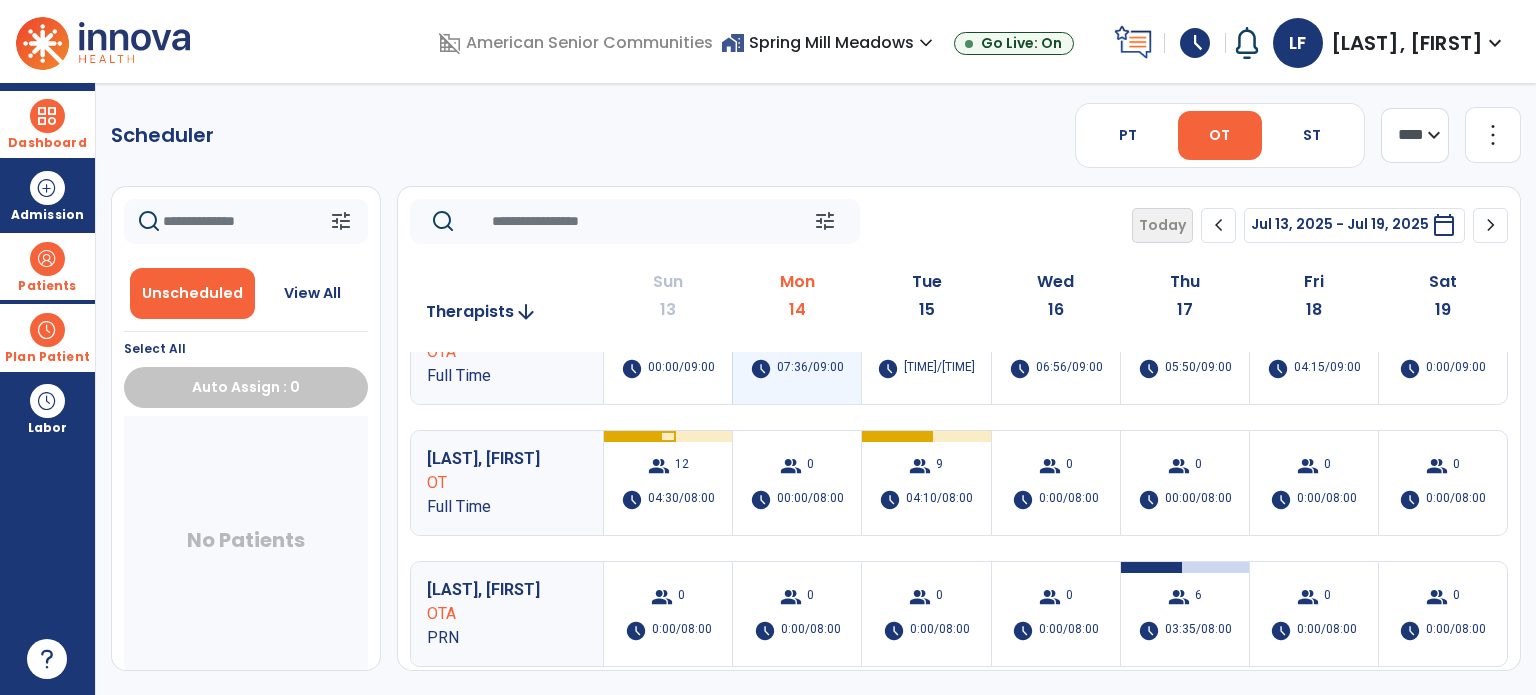 scroll, scrollTop: 0, scrollLeft: 0, axis: both 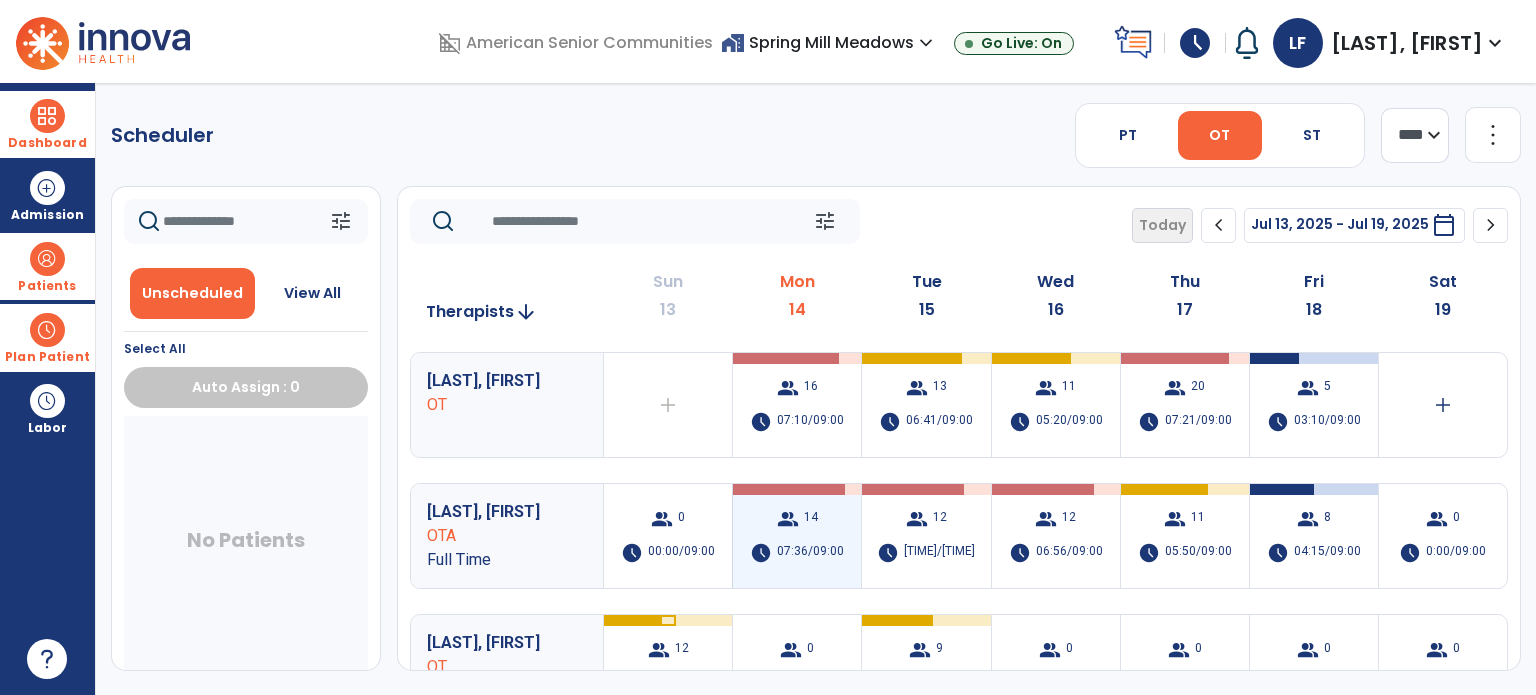 click on "07:36/09:00" at bounding box center (810, 553) 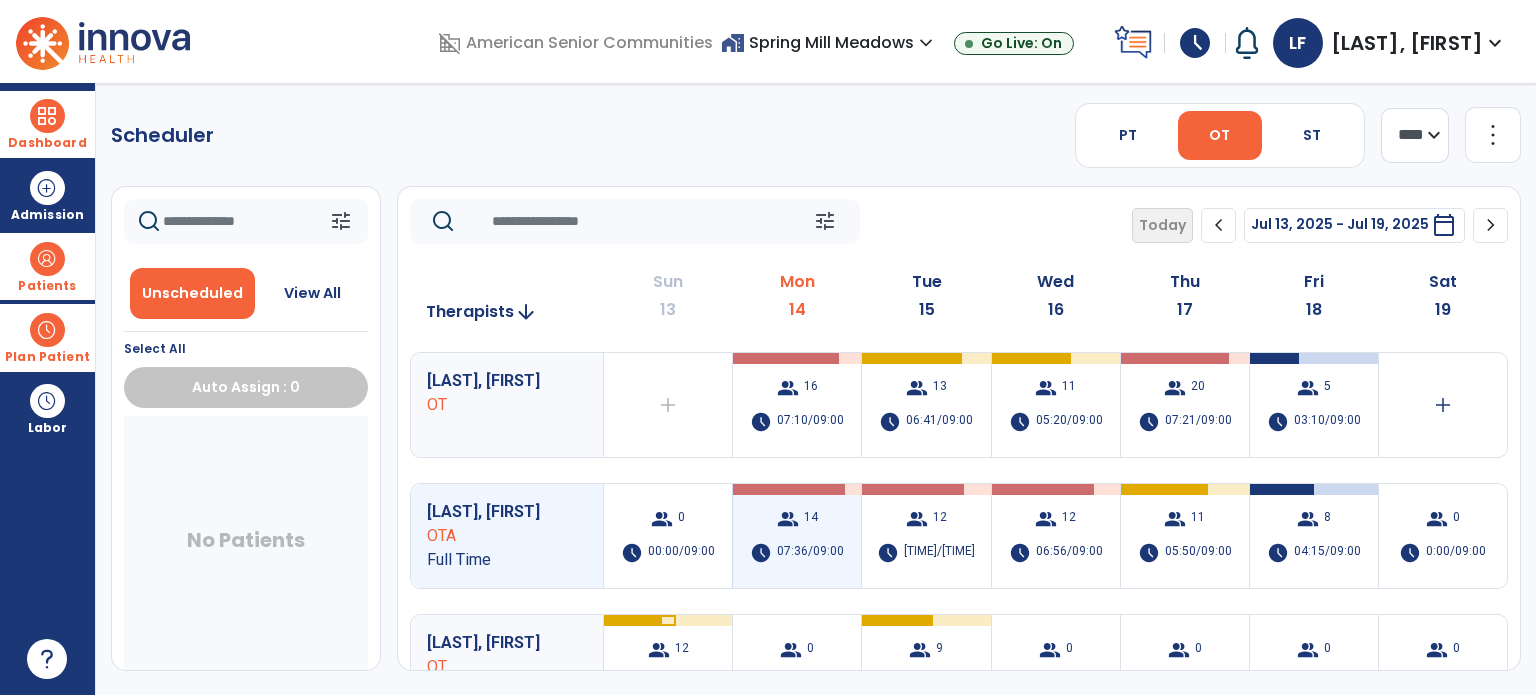 click on "07:36/09:00" at bounding box center (810, 553) 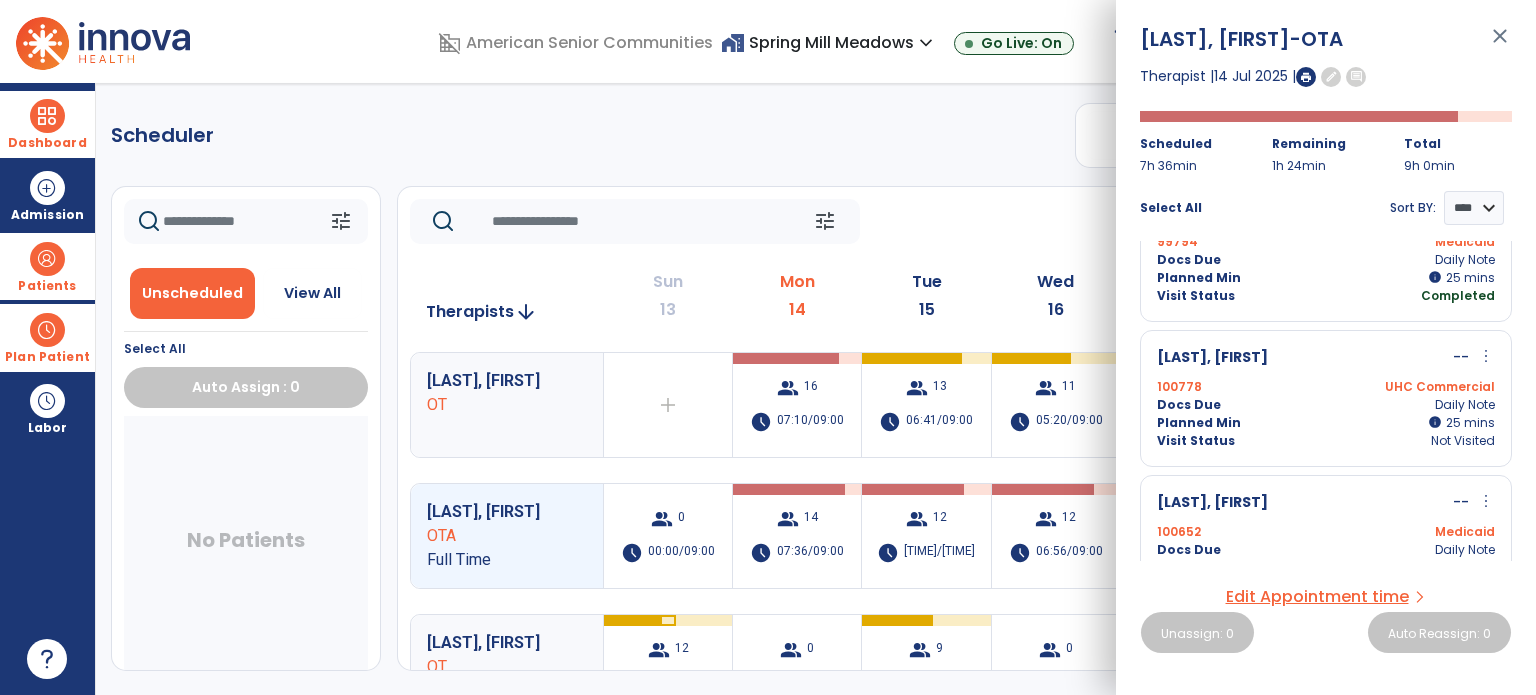 scroll, scrollTop: 1702, scrollLeft: 0, axis: vertical 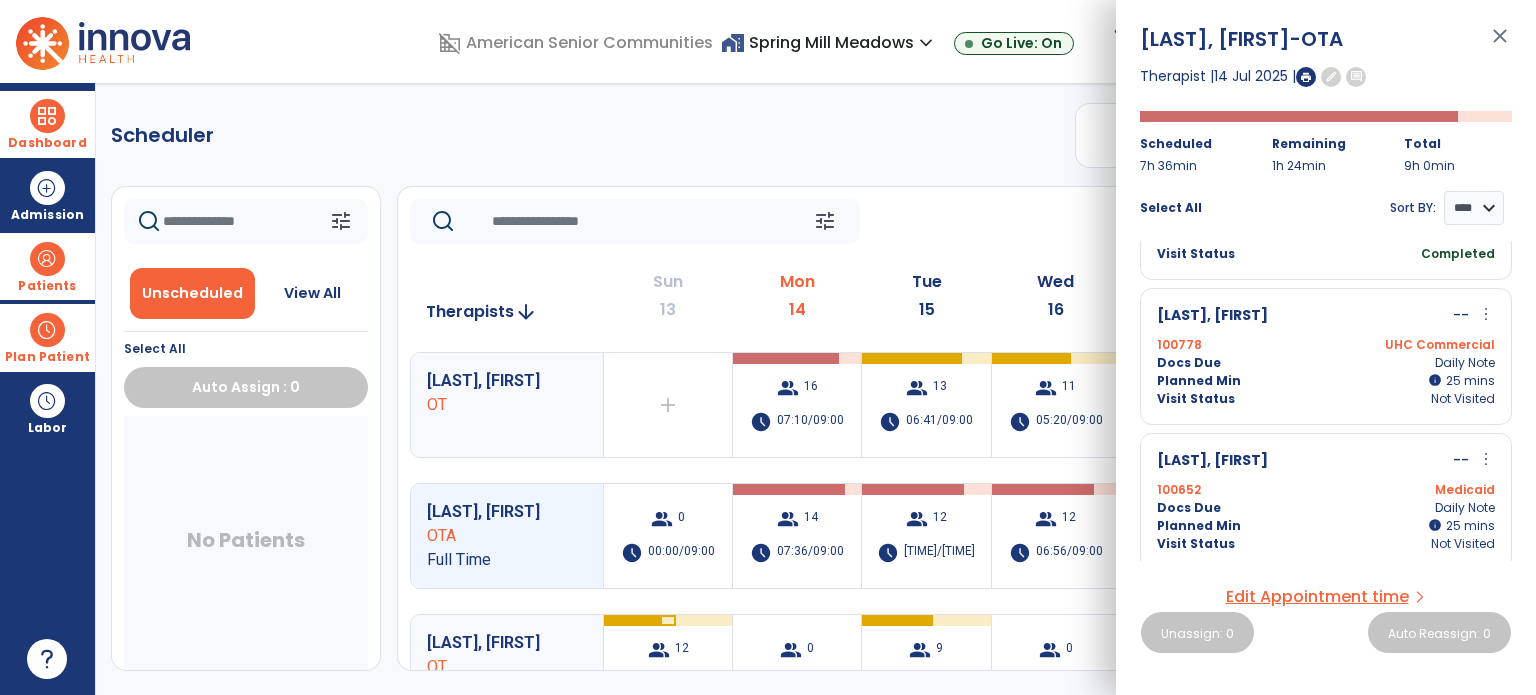click on "Scheduler   PT   OT   ST  **** *** more_vert  Manage Labor   View All Therapists   Print" 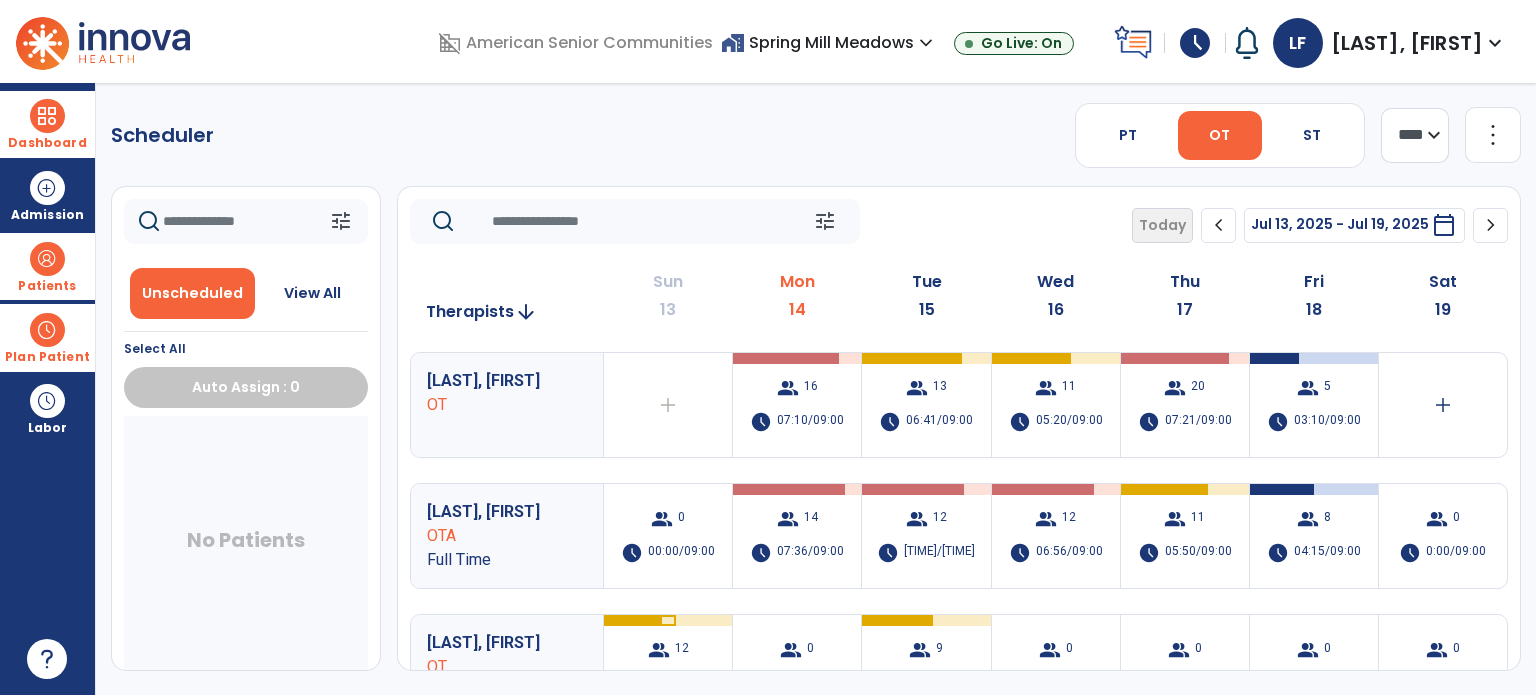 click at bounding box center [47, 116] 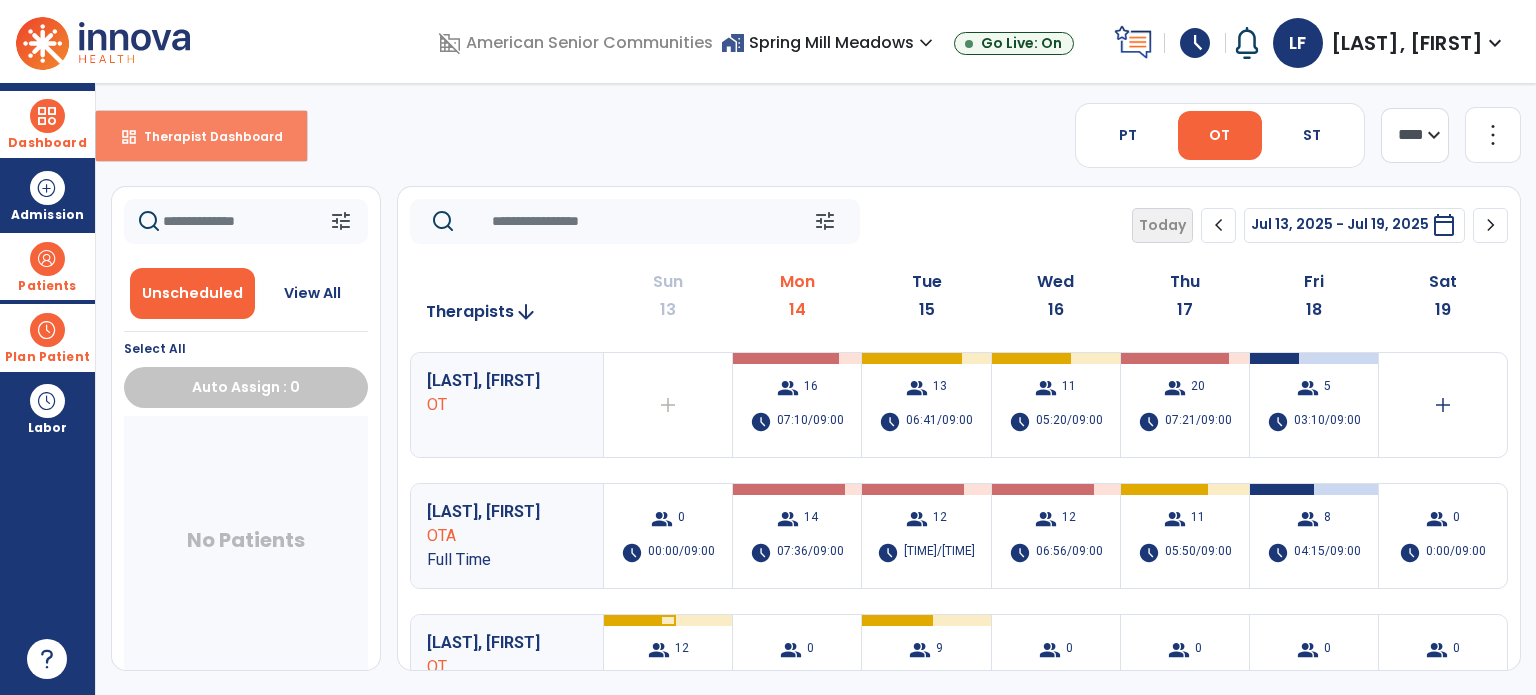 click on "Therapist Dashboard" at bounding box center [205, 136] 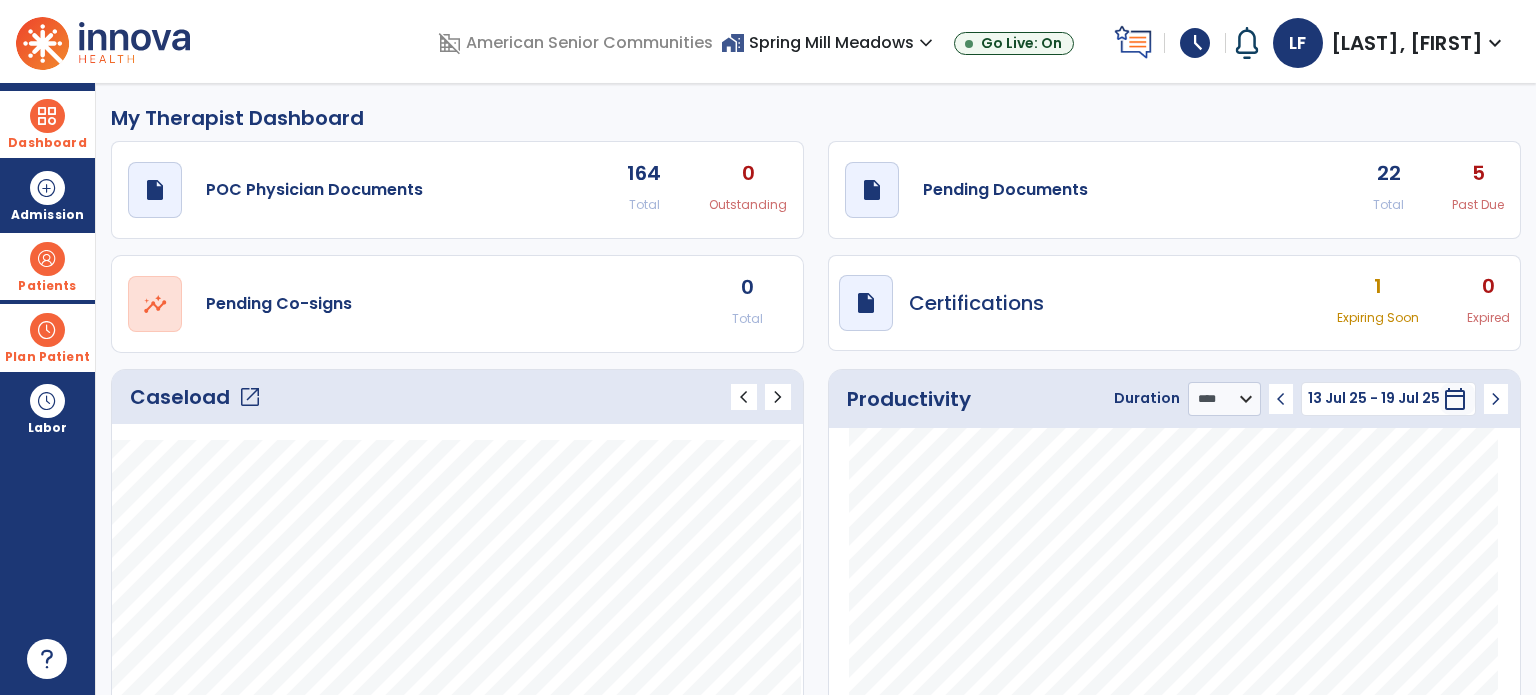 click on "Patients" at bounding box center [47, 286] 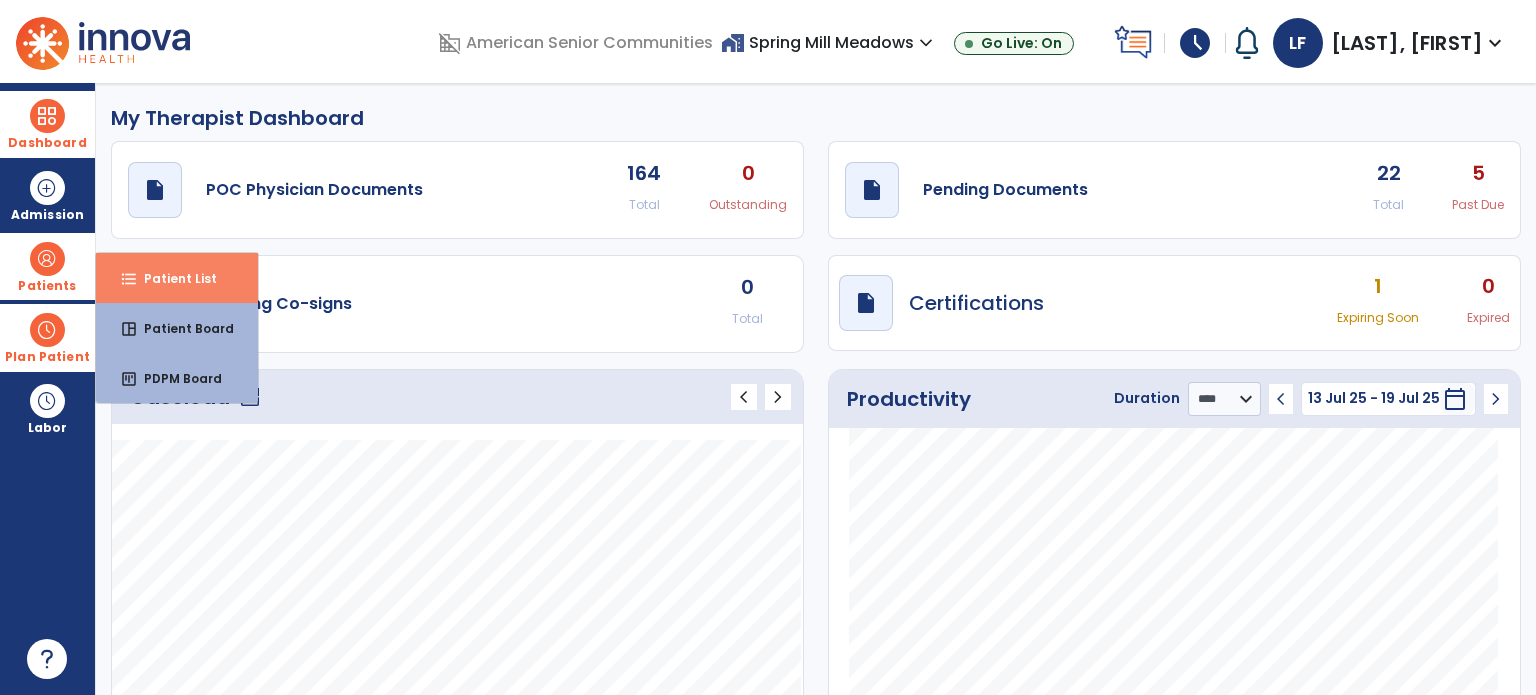 click on "format_list_bulleted" at bounding box center (129, 279) 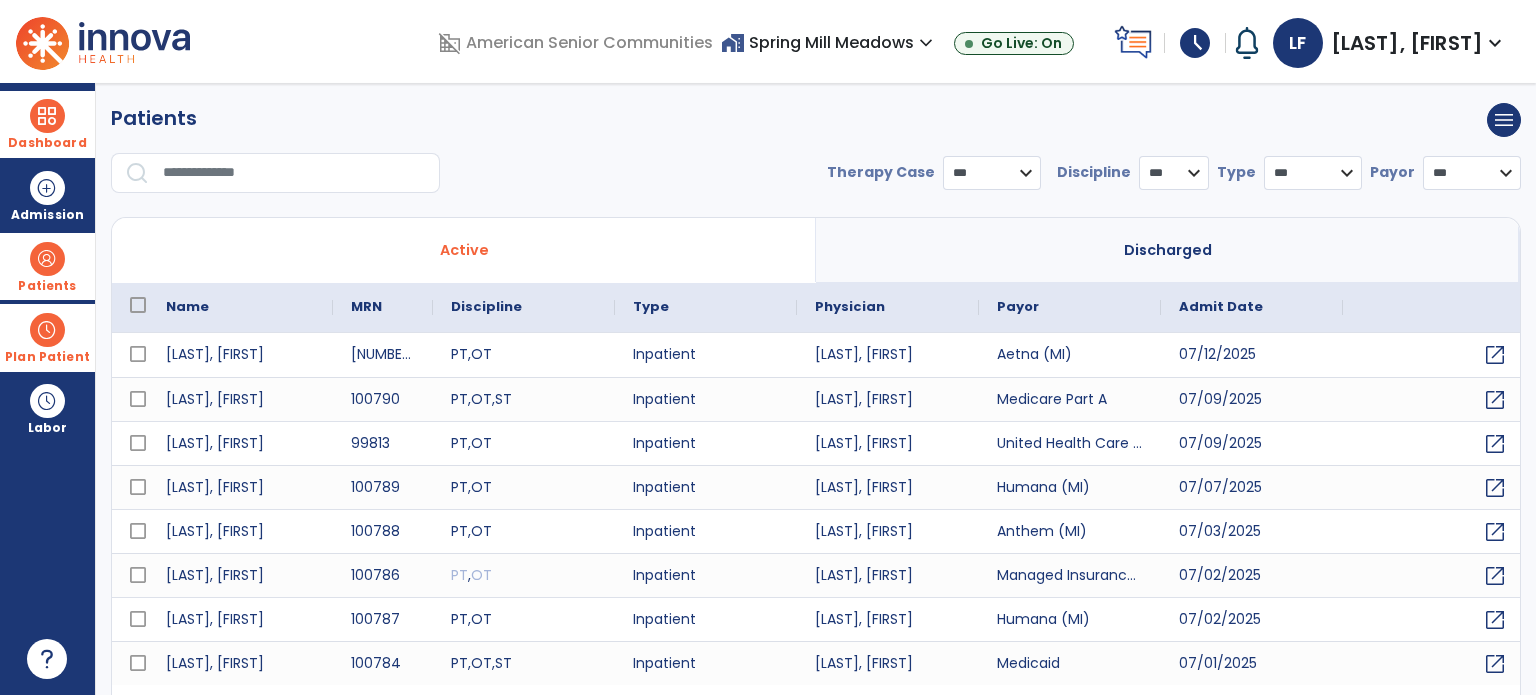 select on "***" 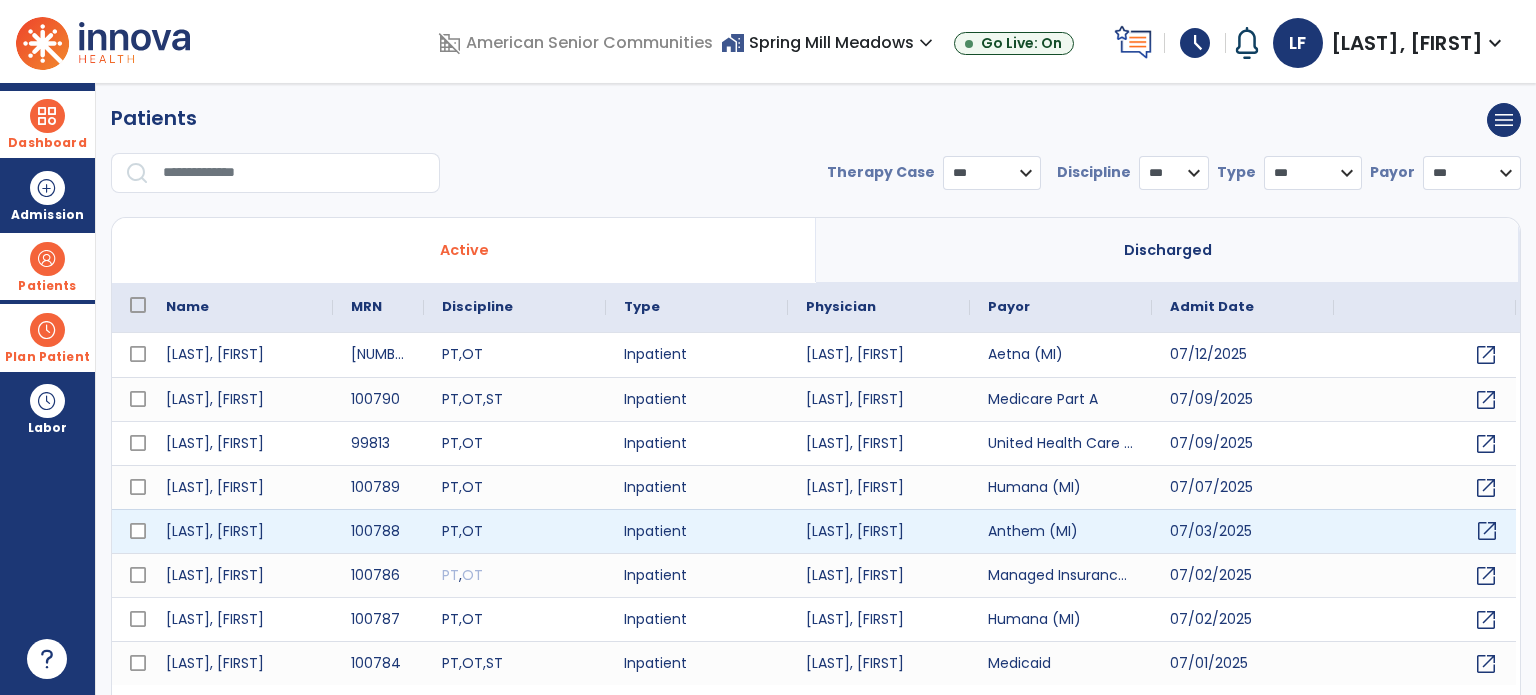 click on "open_in_new" at bounding box center [1487, 531] 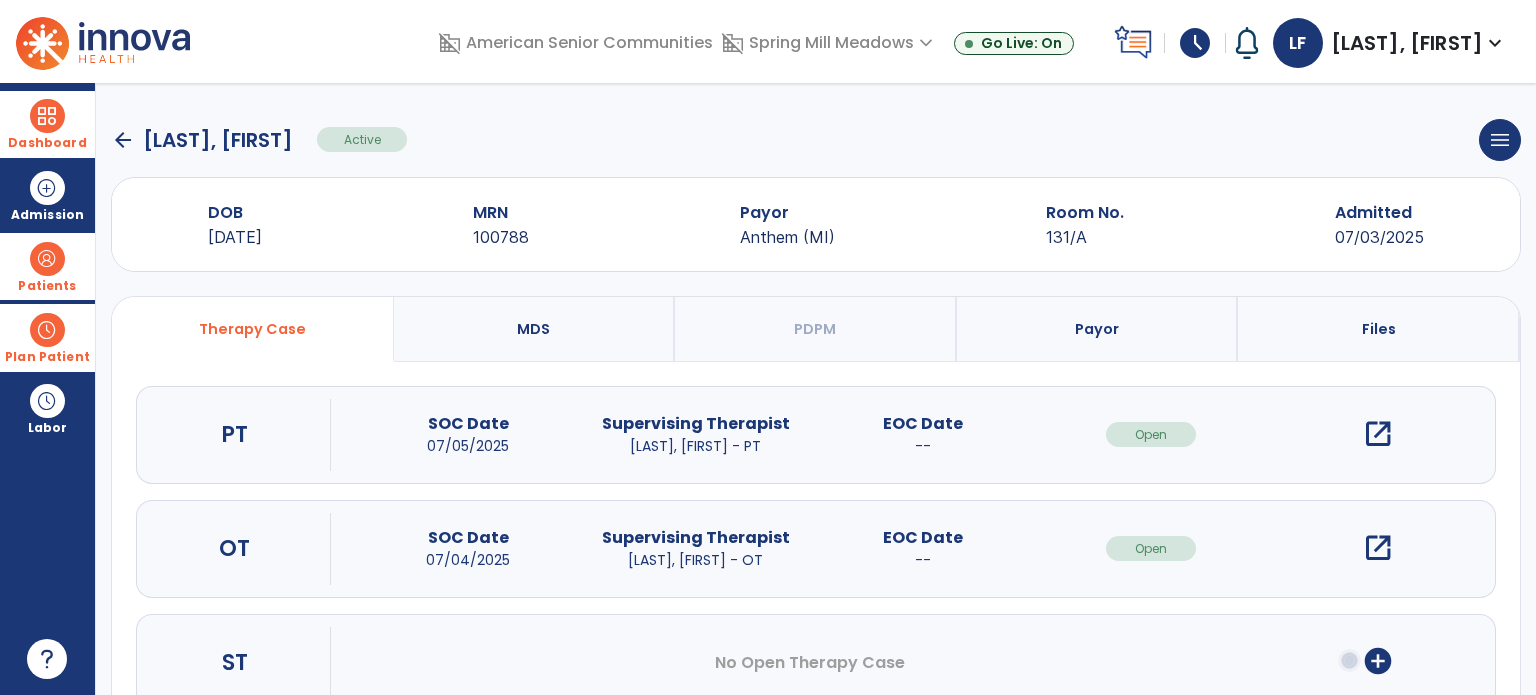 click on "open_in_new" at bounding box center [1378, 548] 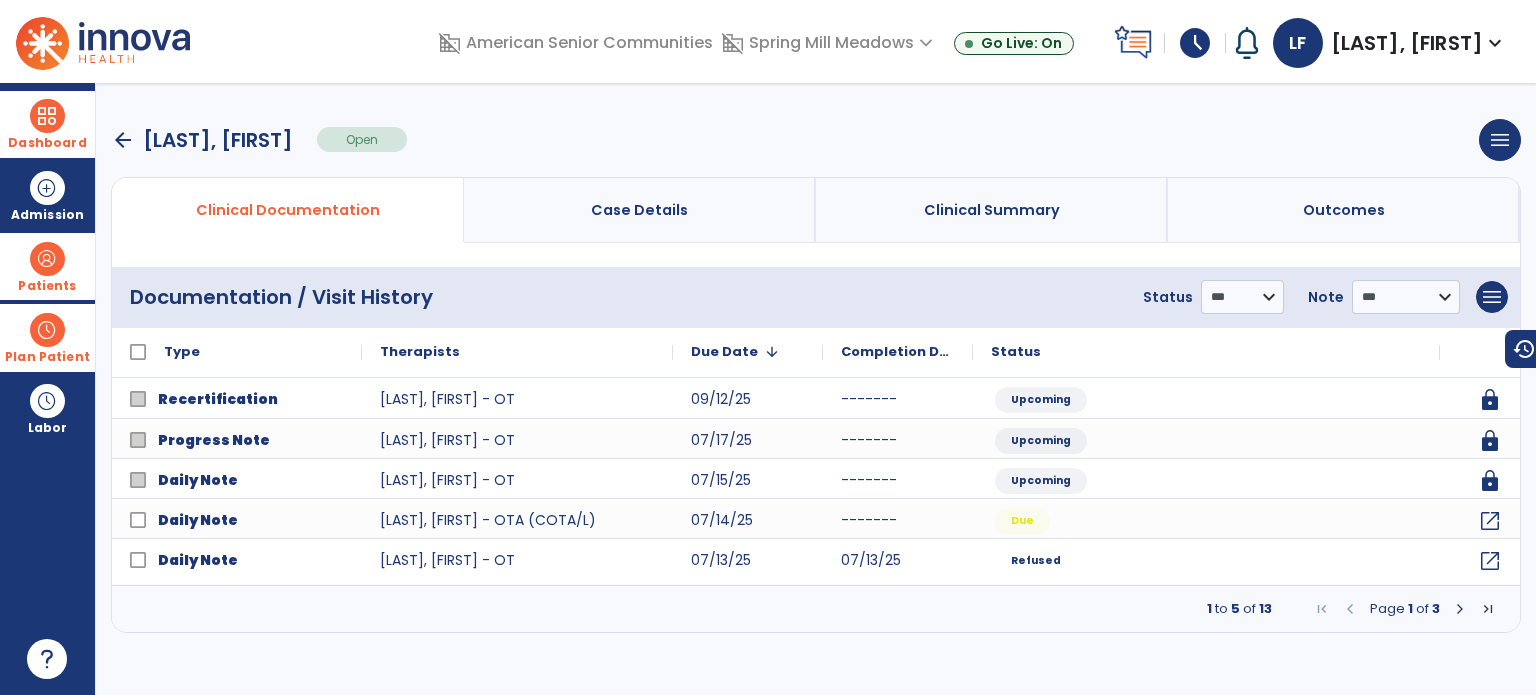 click at bounding box center [1460, 609] 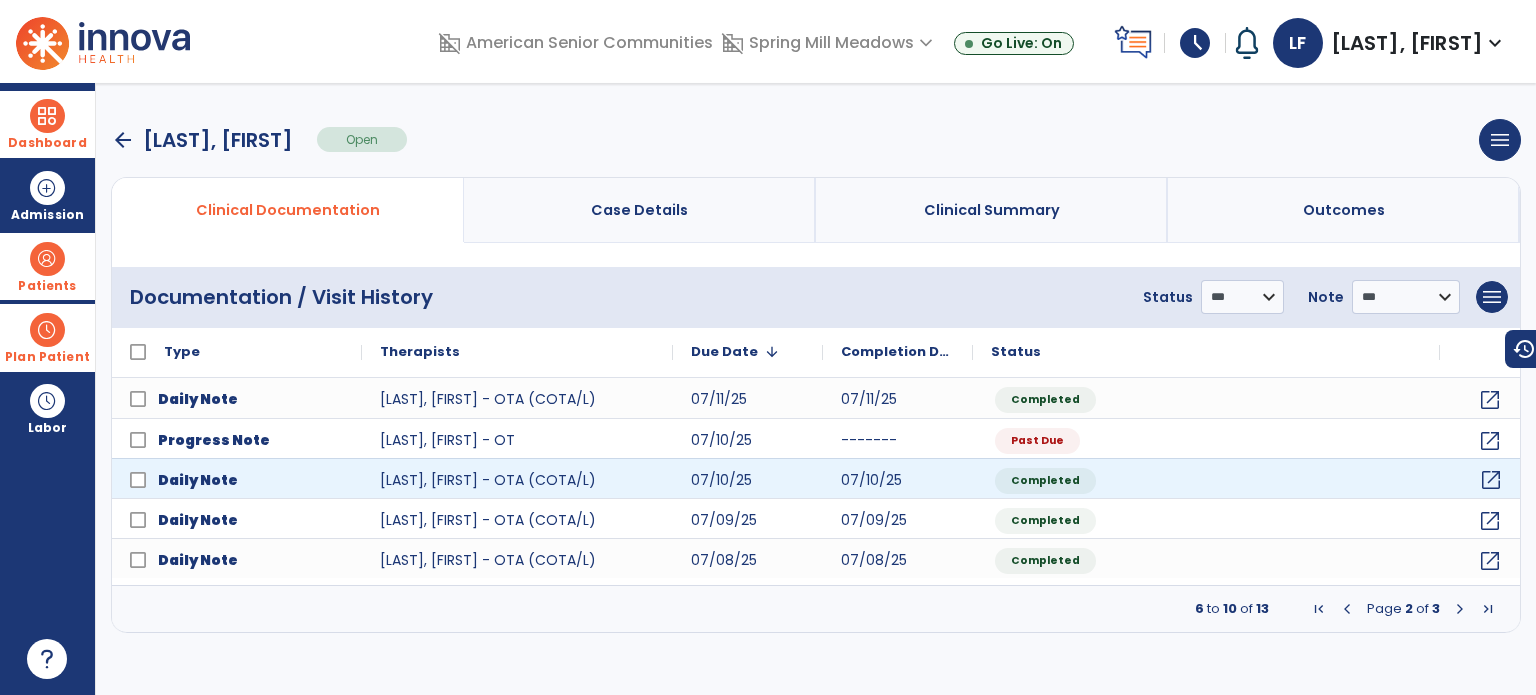 click on "open_in_new" 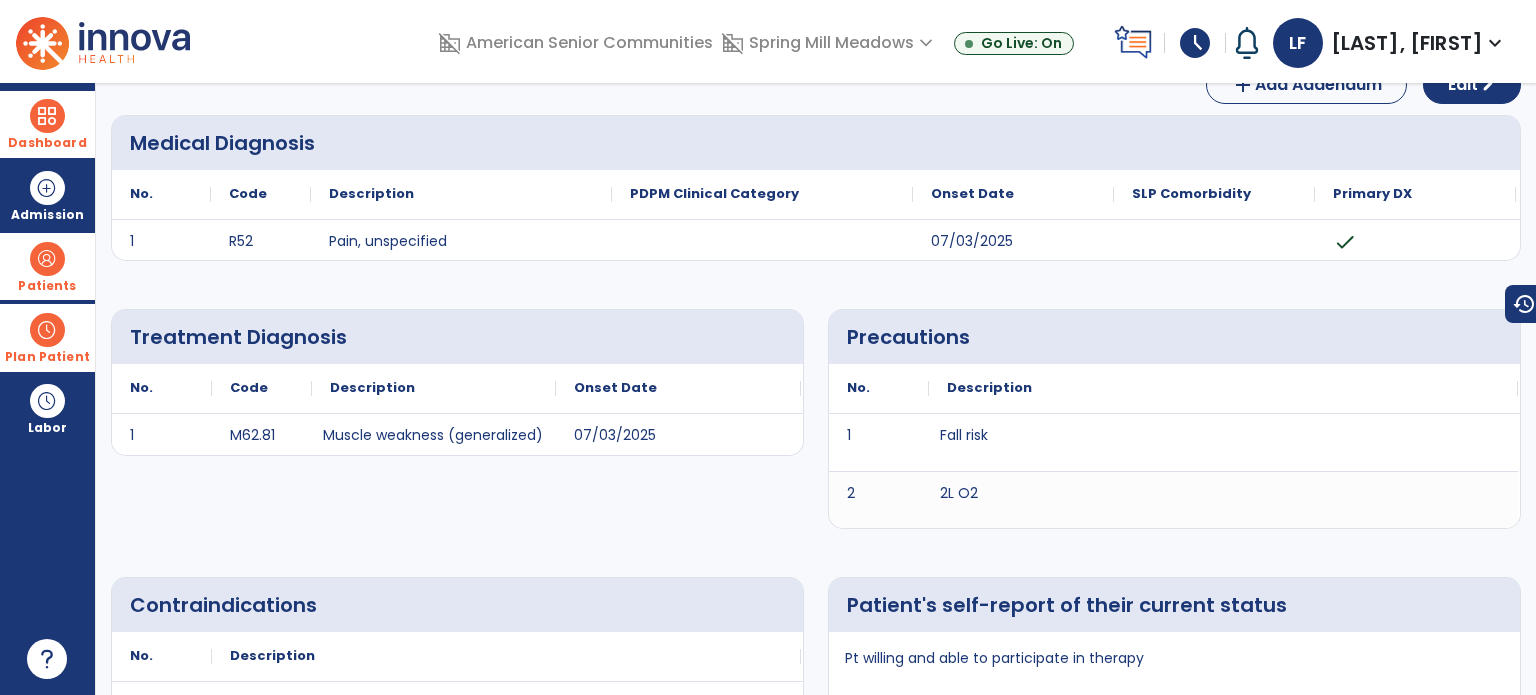 scroll, scrollTop: 0, scrollLeft: 0, axis: both 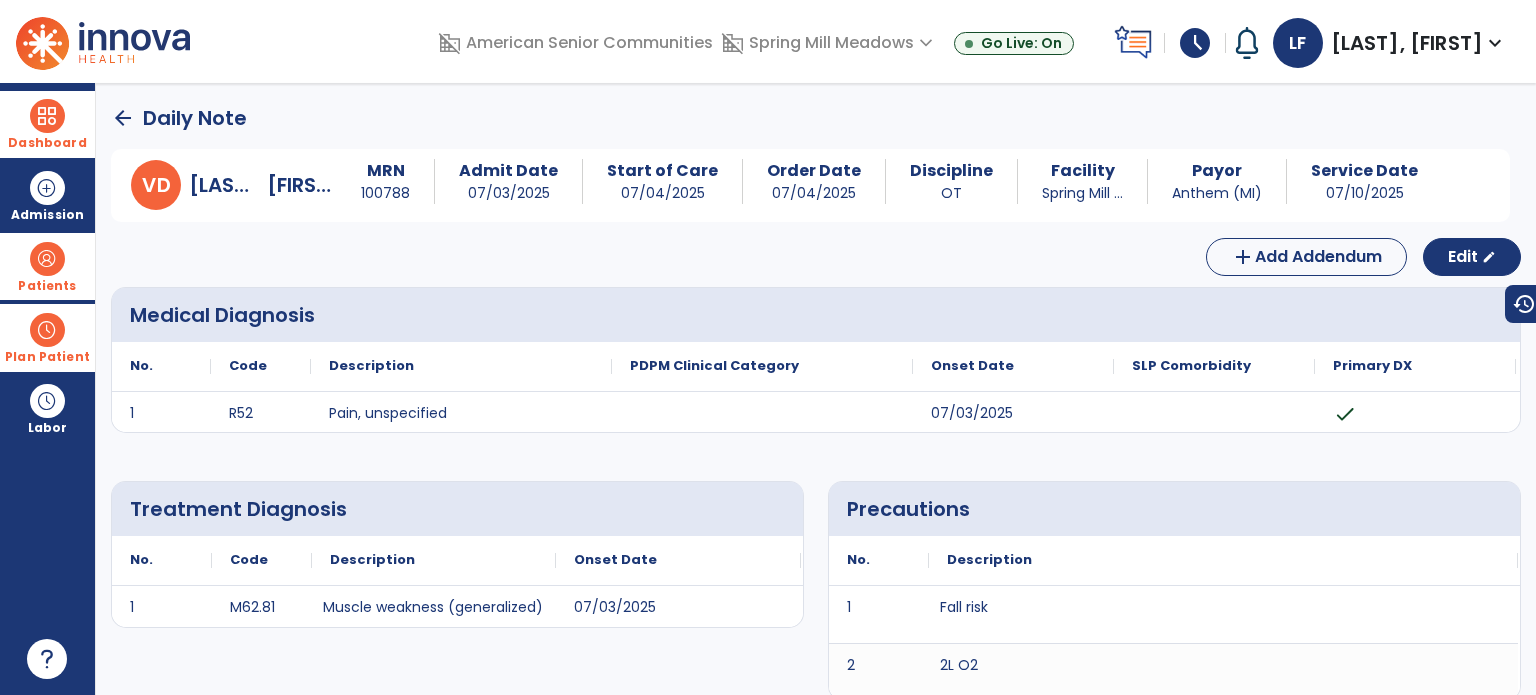 click on "arrow_back" 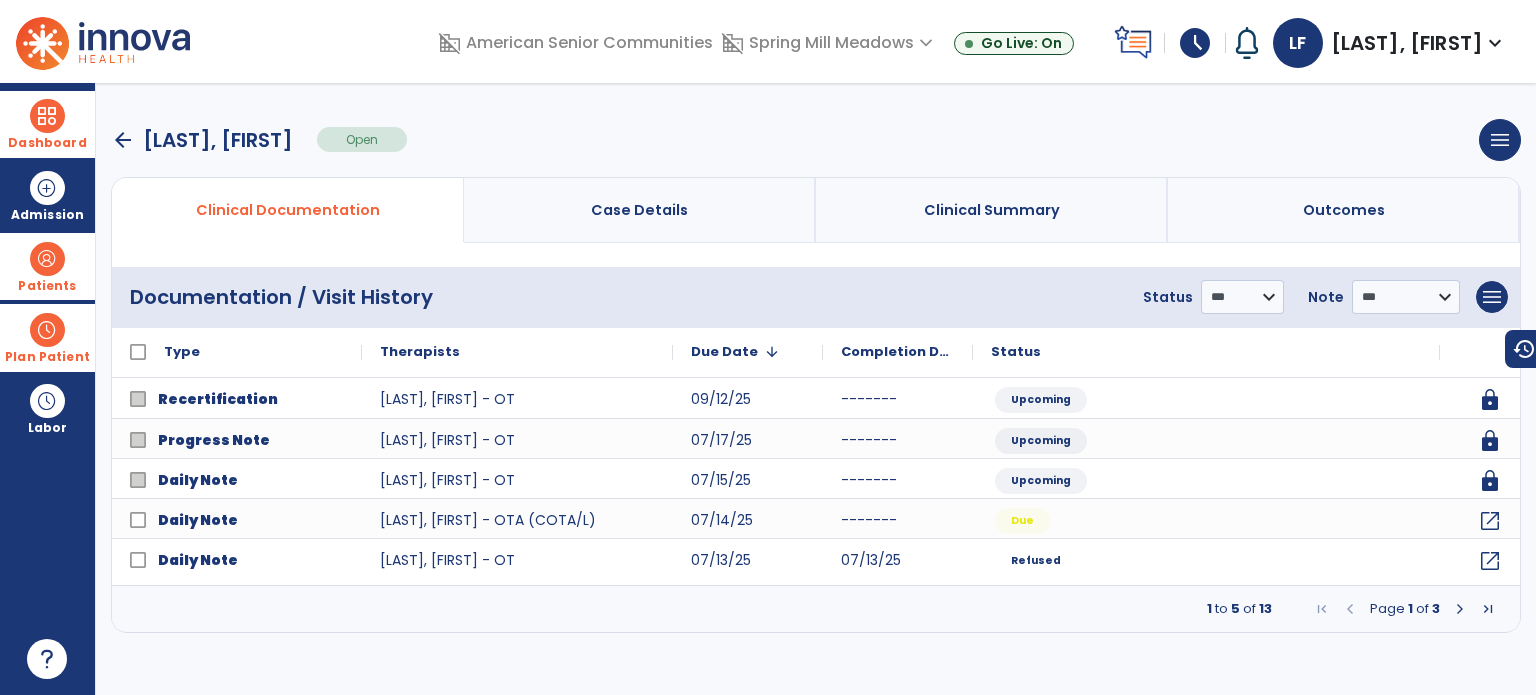 click at bounding box center [1460, 609] 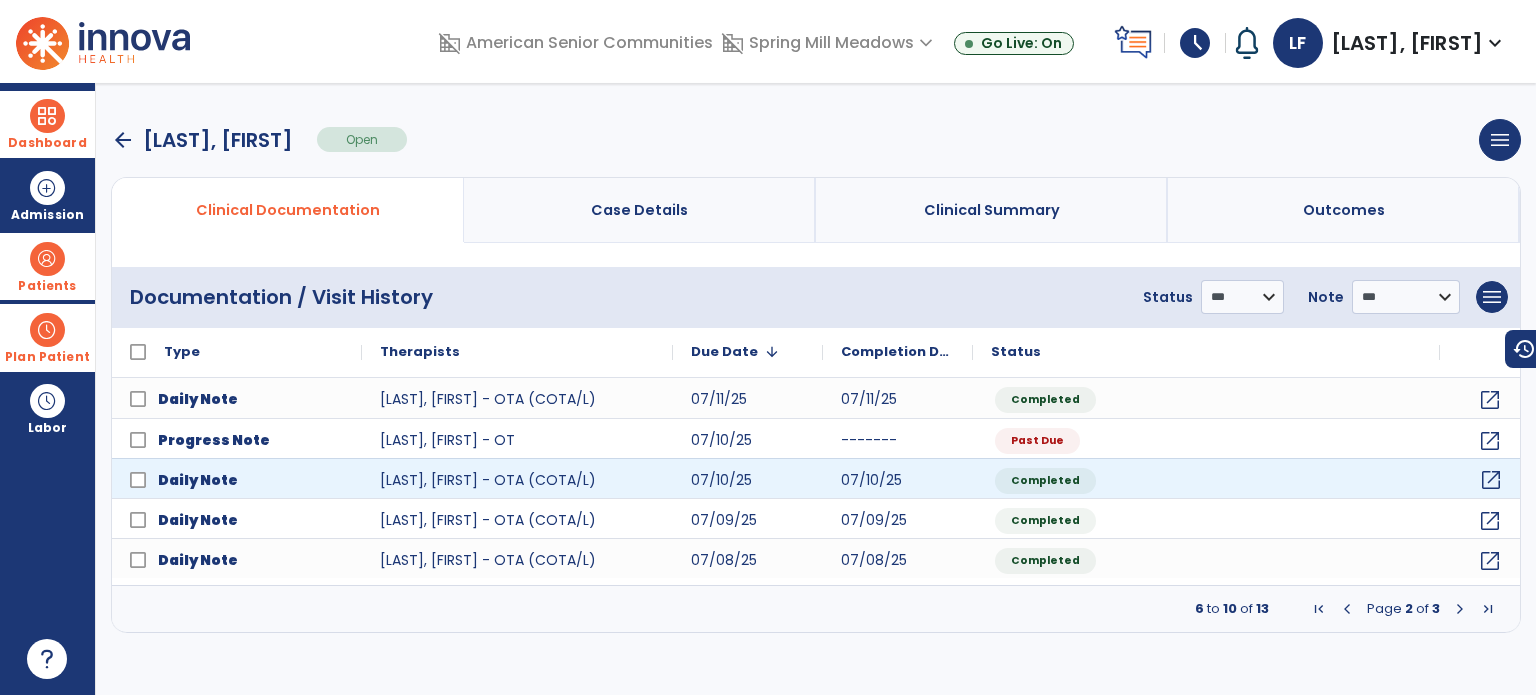 click on "open_in_new" 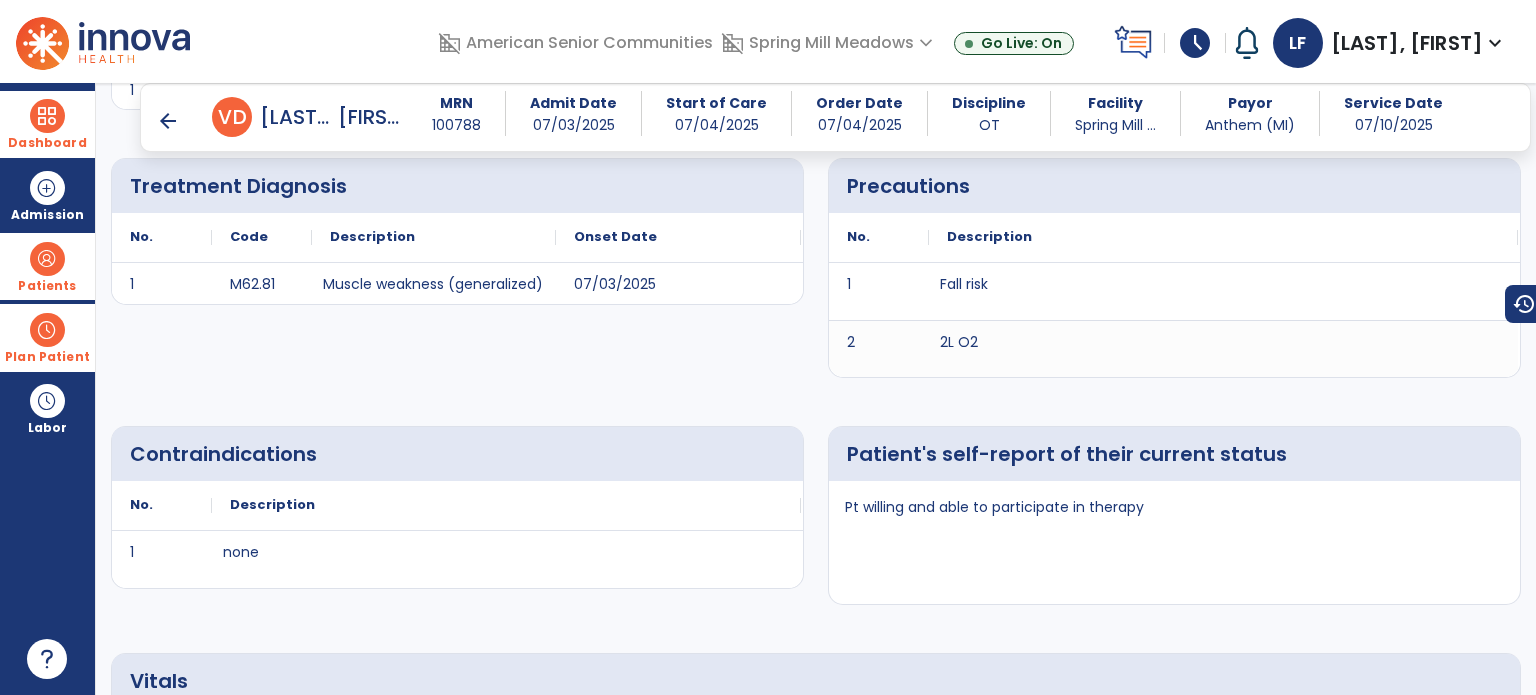 scroll, scrollTop: 0, scrollLeft: 0, axis: both 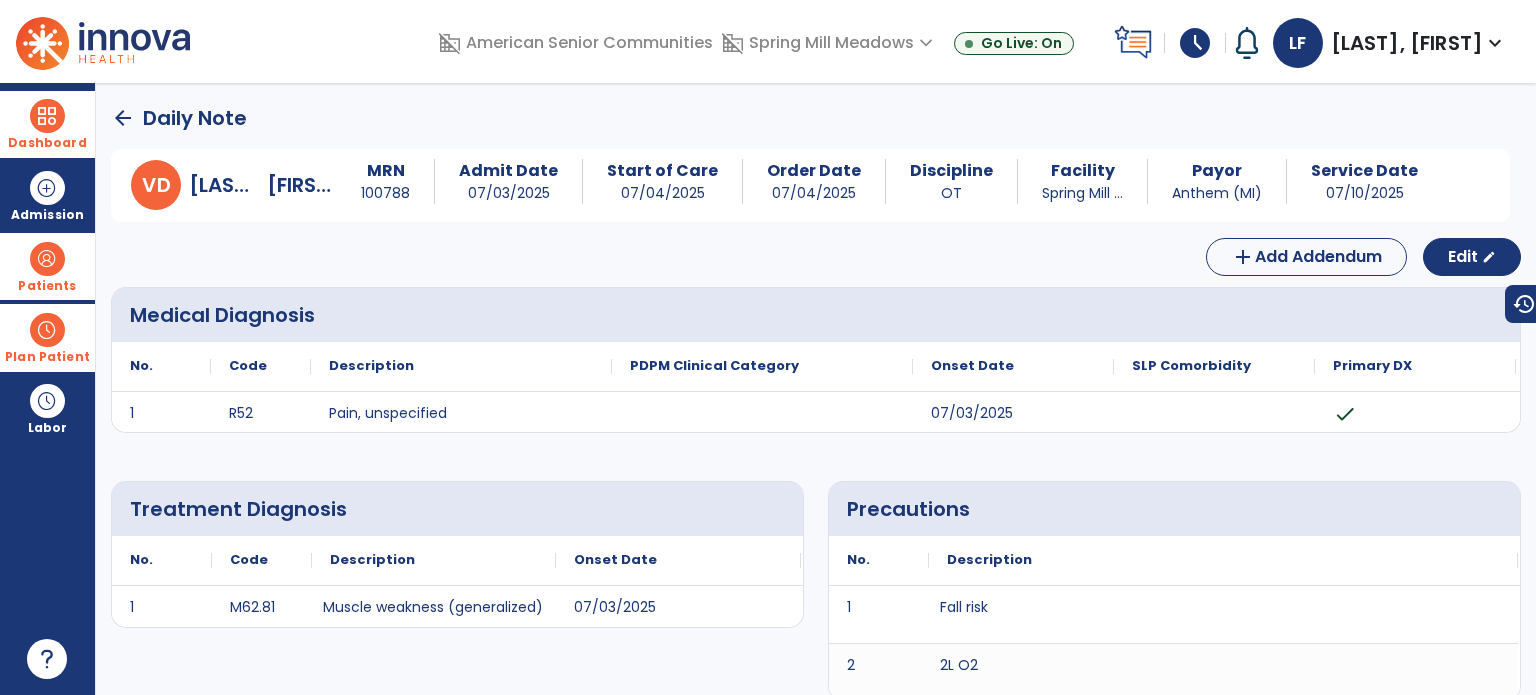 click on "arrow_back" 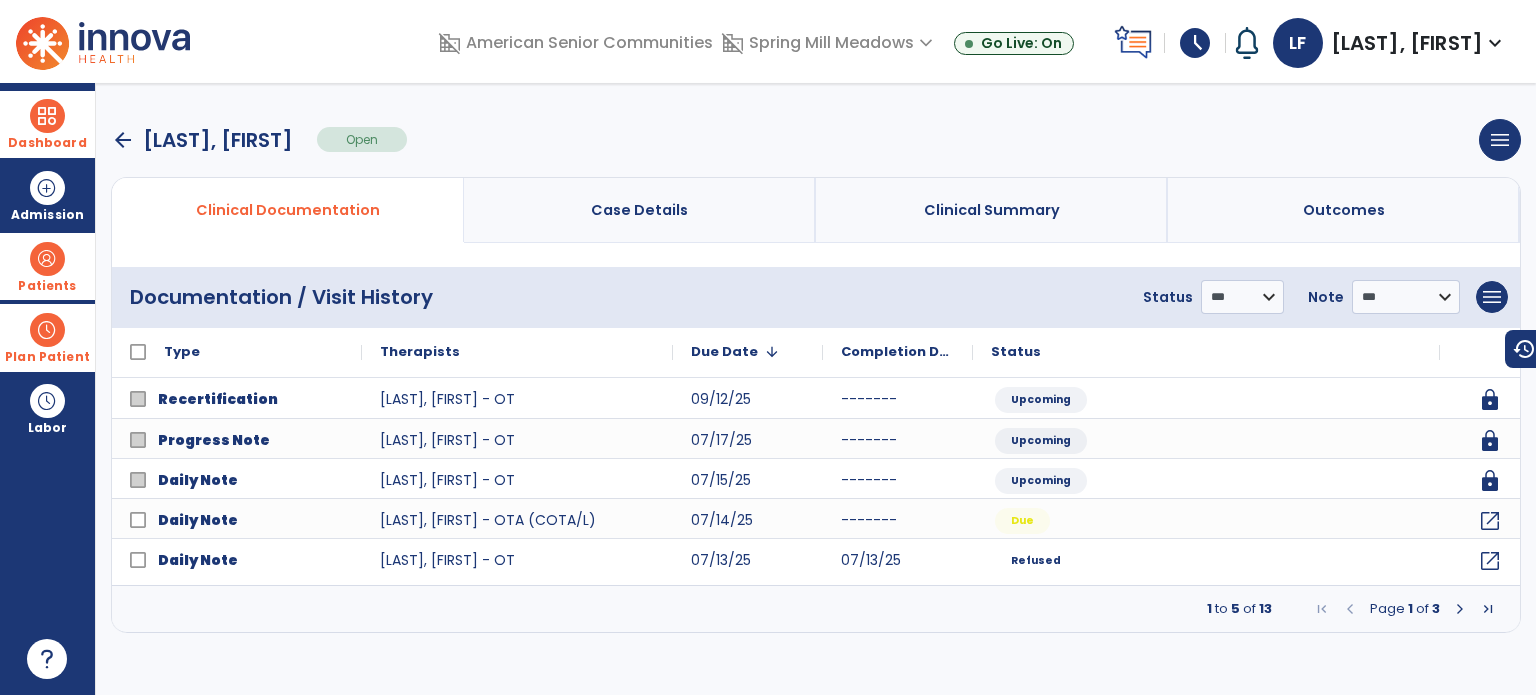 click at bounding box center [1460, 609] 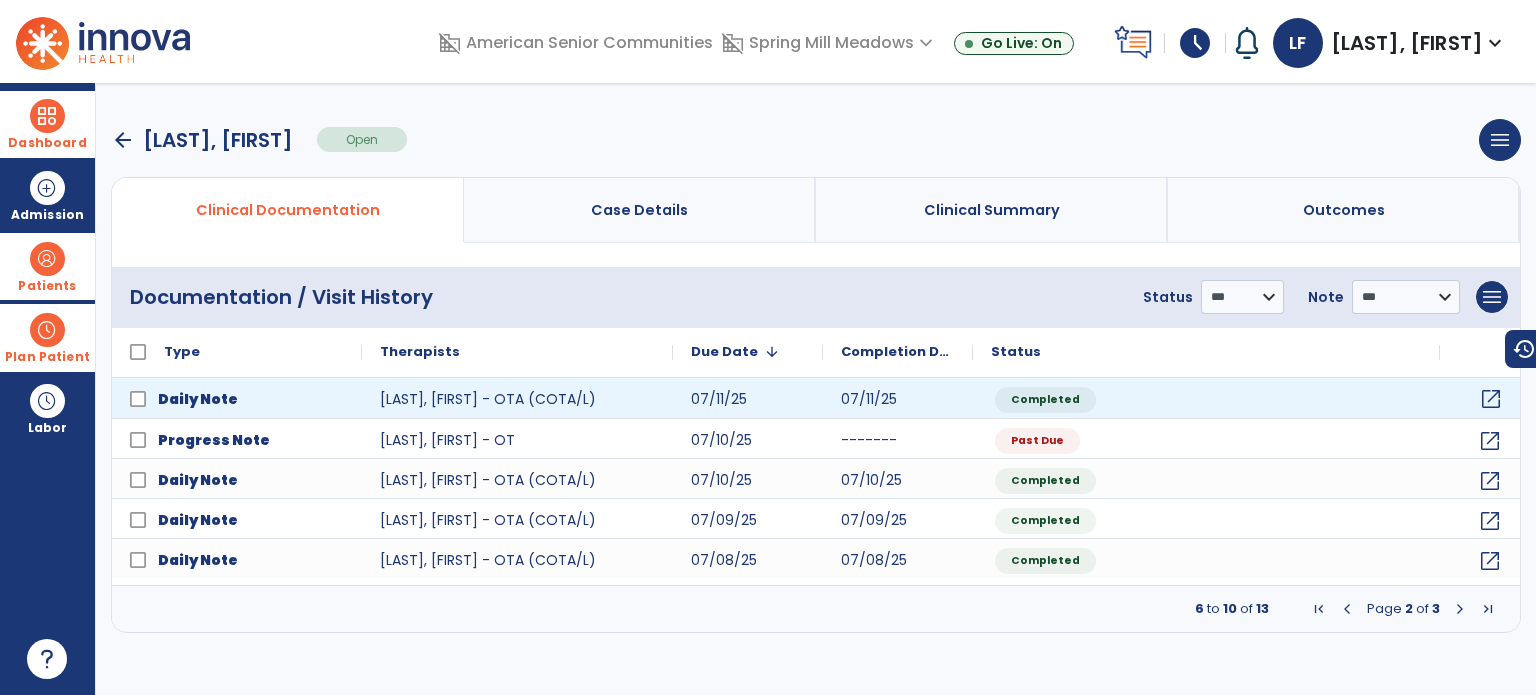 click on "open_in_new" 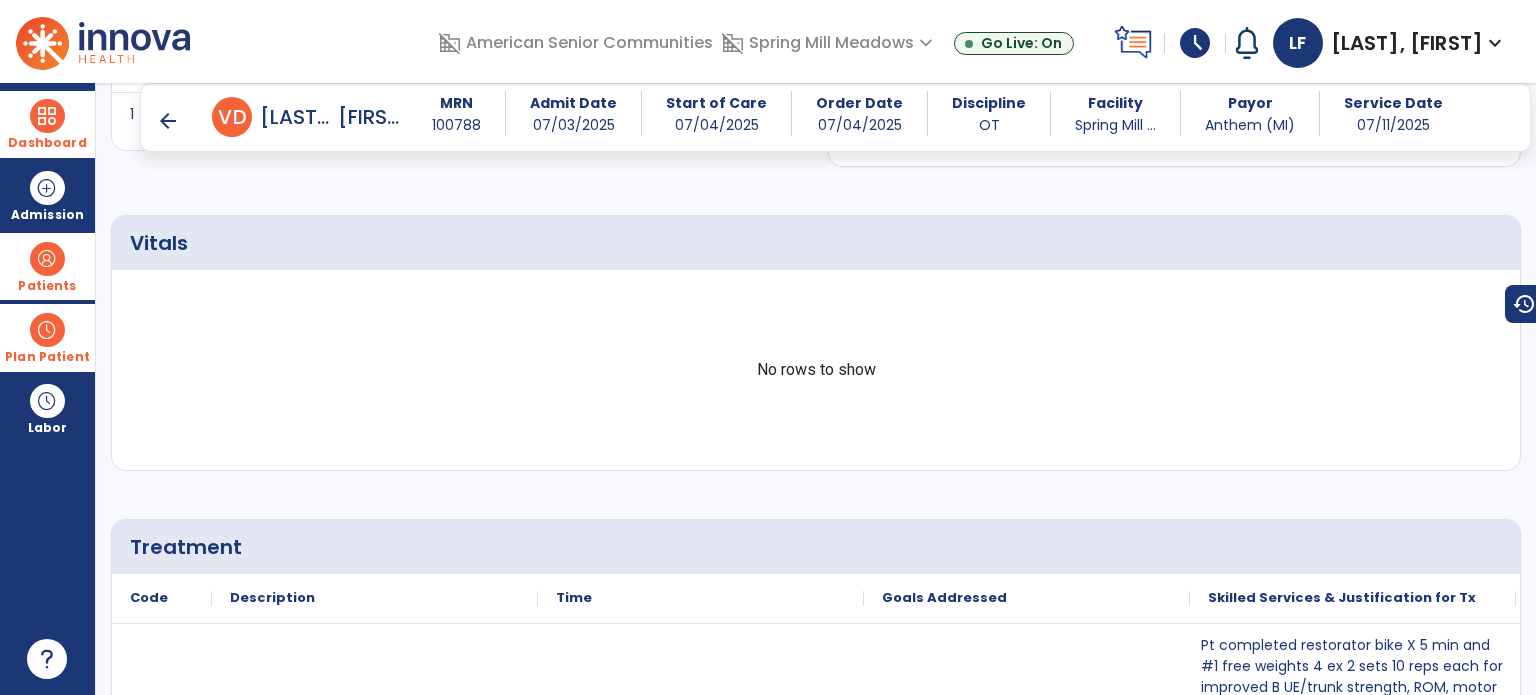 click on "Vitals No rows to show" 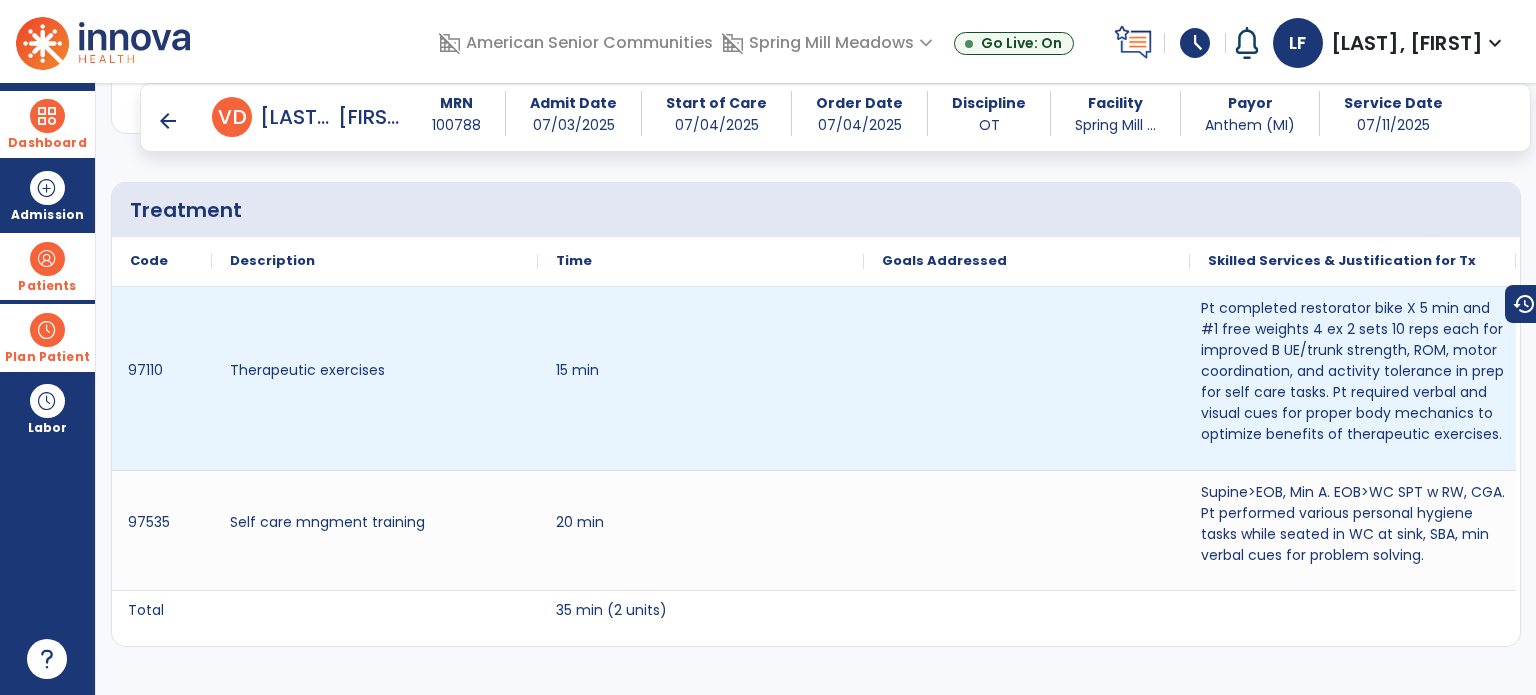 scroll, scrollTop: 1100, scrollLeft: 0, axis: vertical 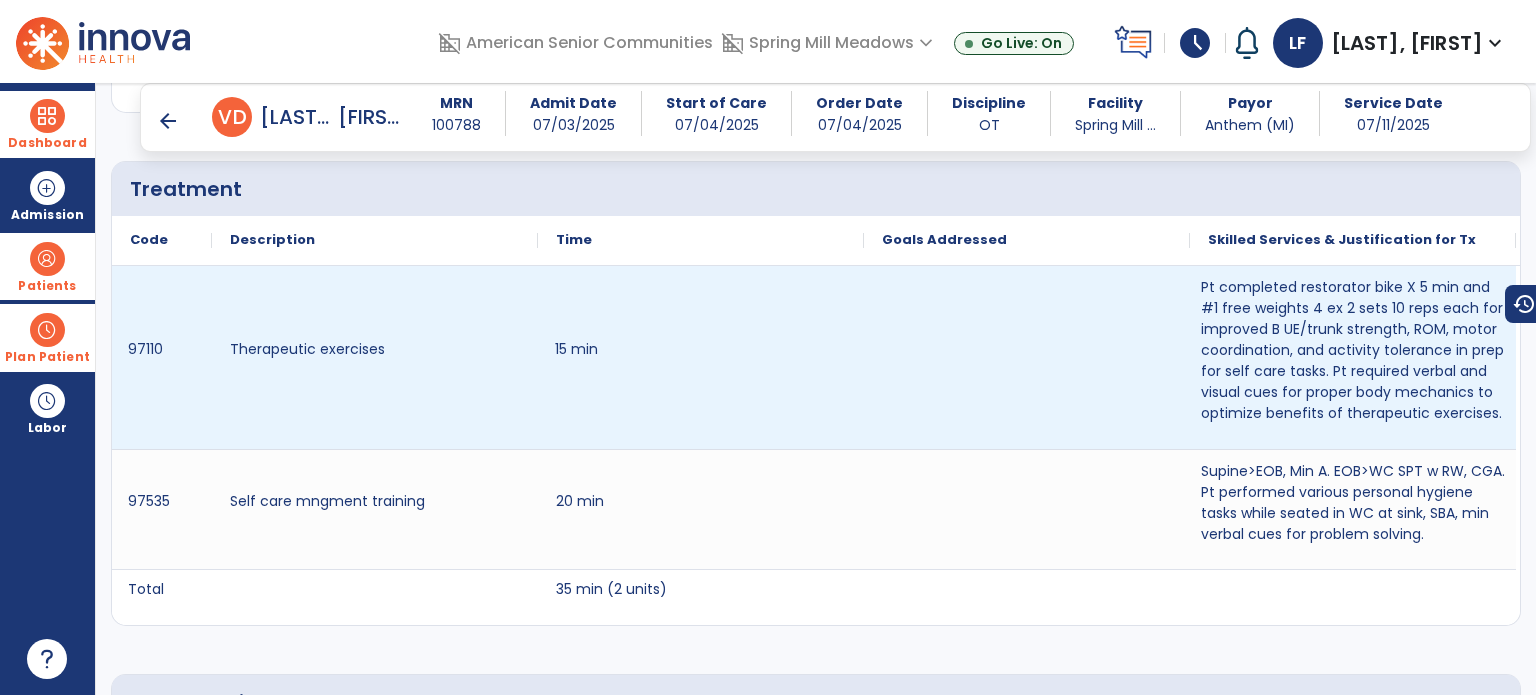 drag, startPoint x: 806, startPoint y: 399, endPoint x: 480, endPoint y: 244, distance: 360.9723 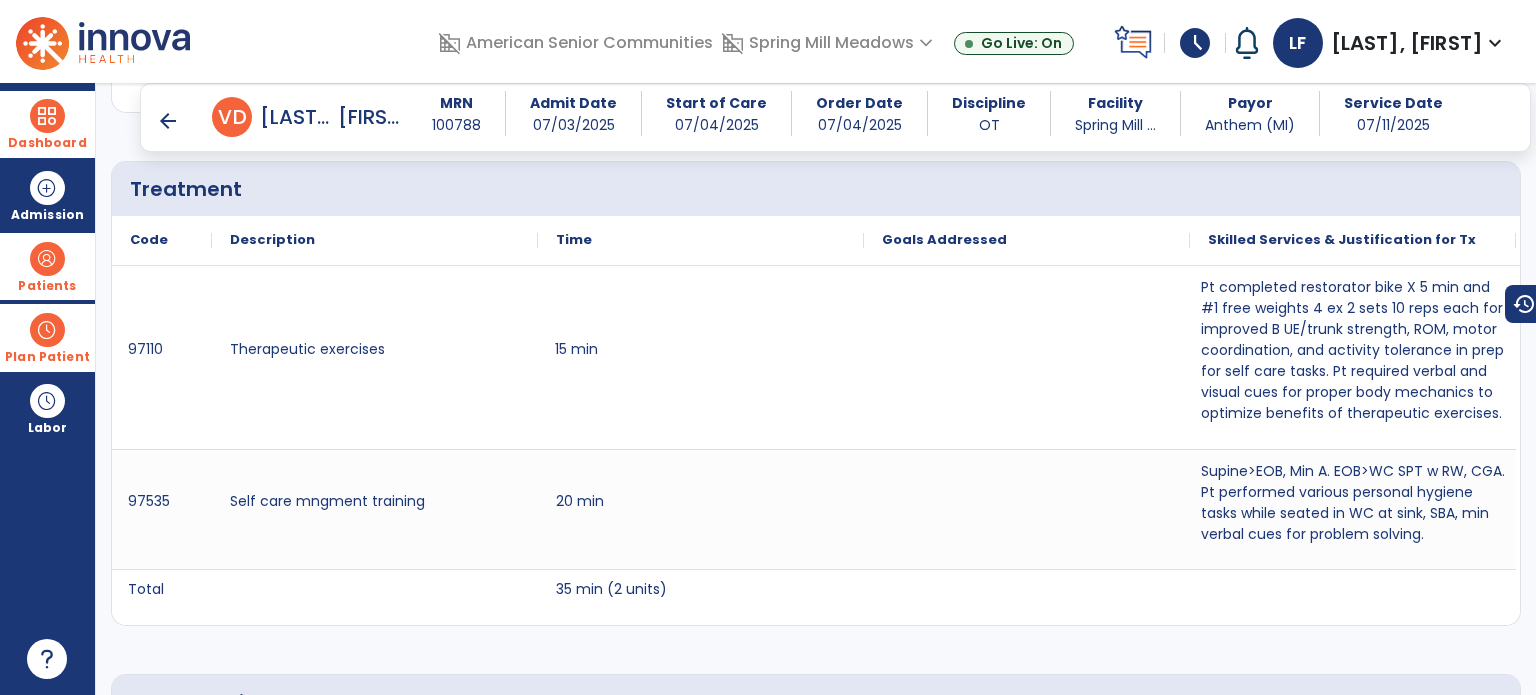 click on "arrow_back" at bounding box center [168, 121] 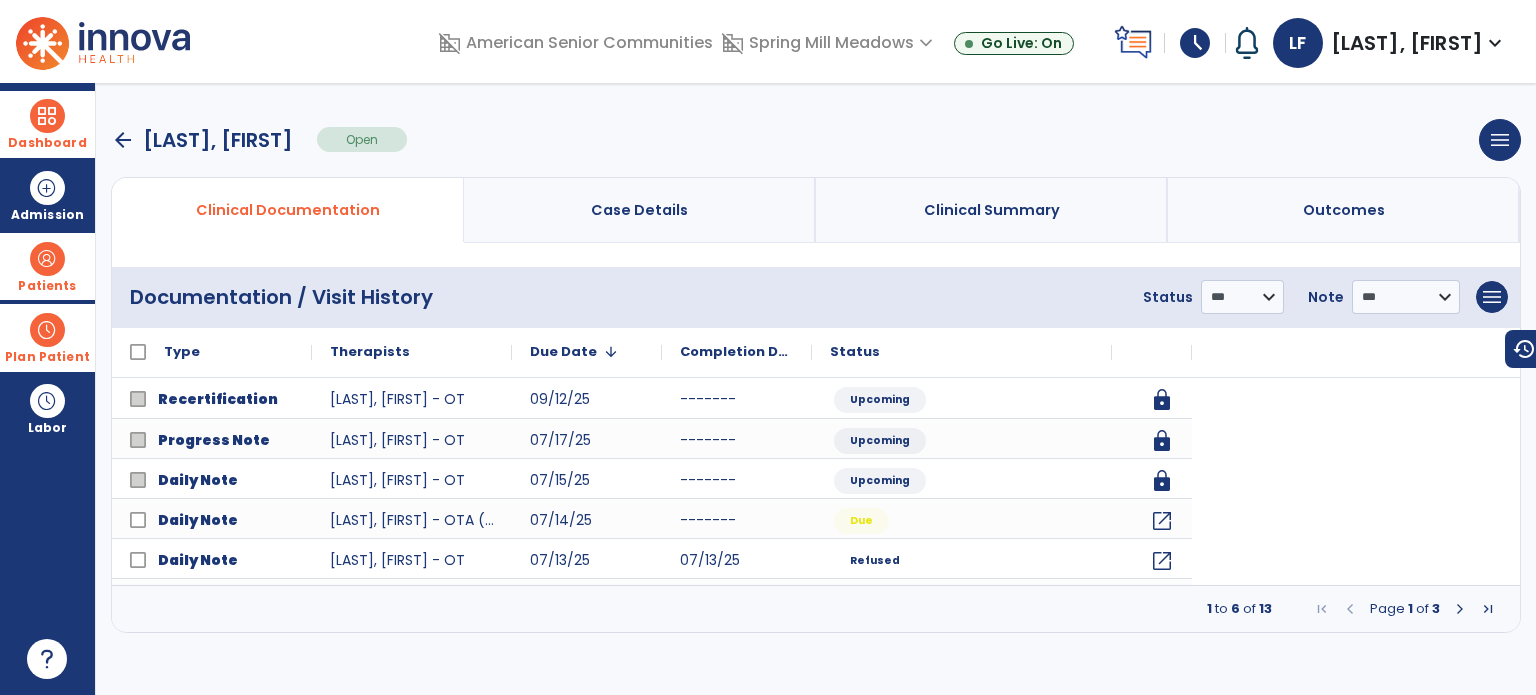 scroll, scrollTop: 0, scrollLeft: 0, axis: both 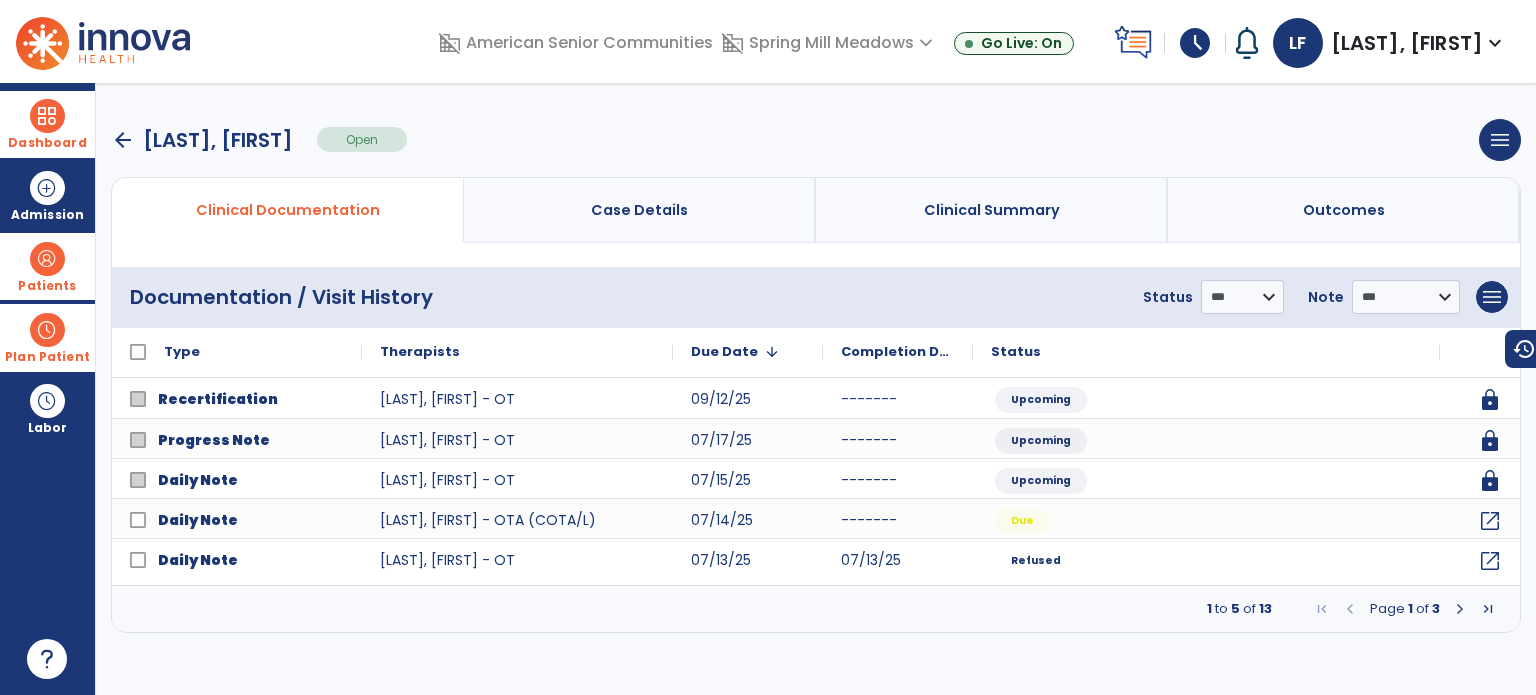 click at bounding box center (1460, 609) 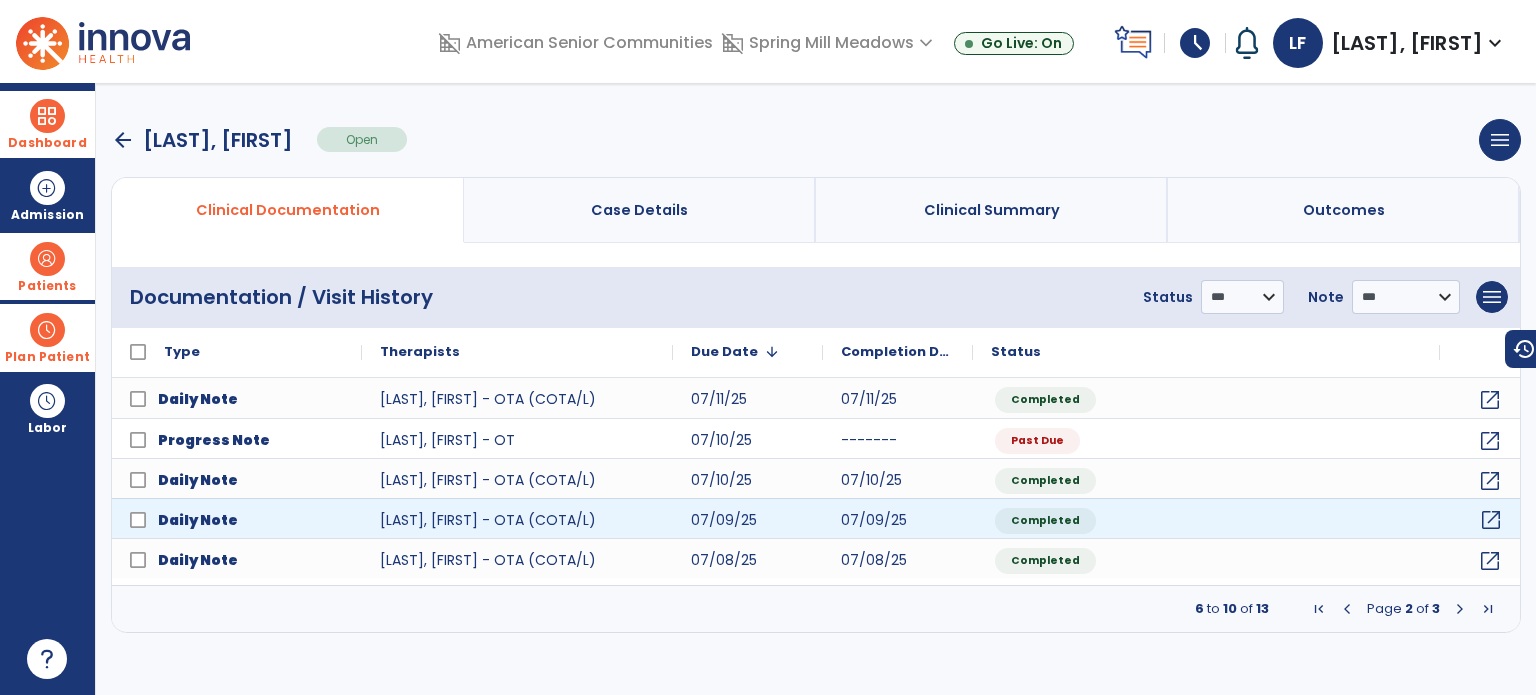 click on "open_in_new" 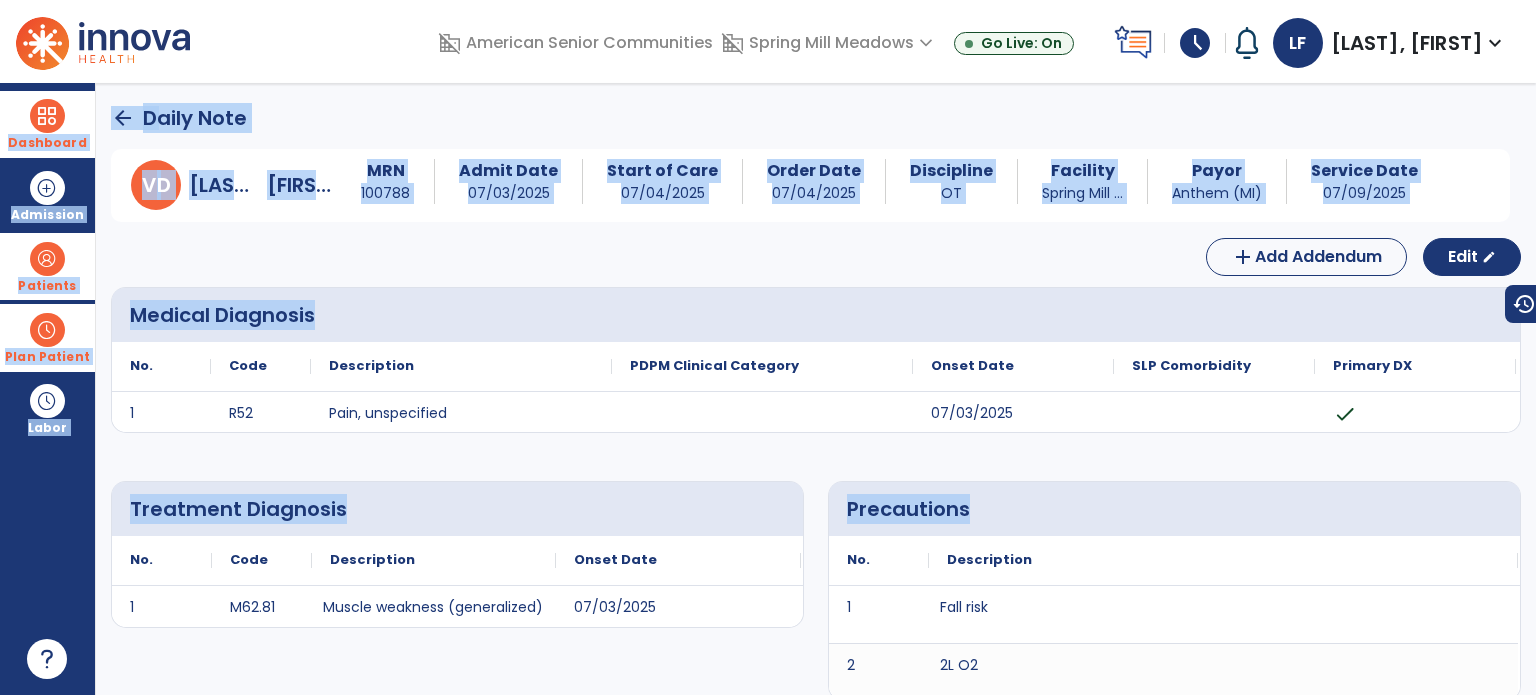 drag, startPoint x: 1488, startPoint y: 518, endPoint x: 1345, endPoint y: -121, distance: 654.8053 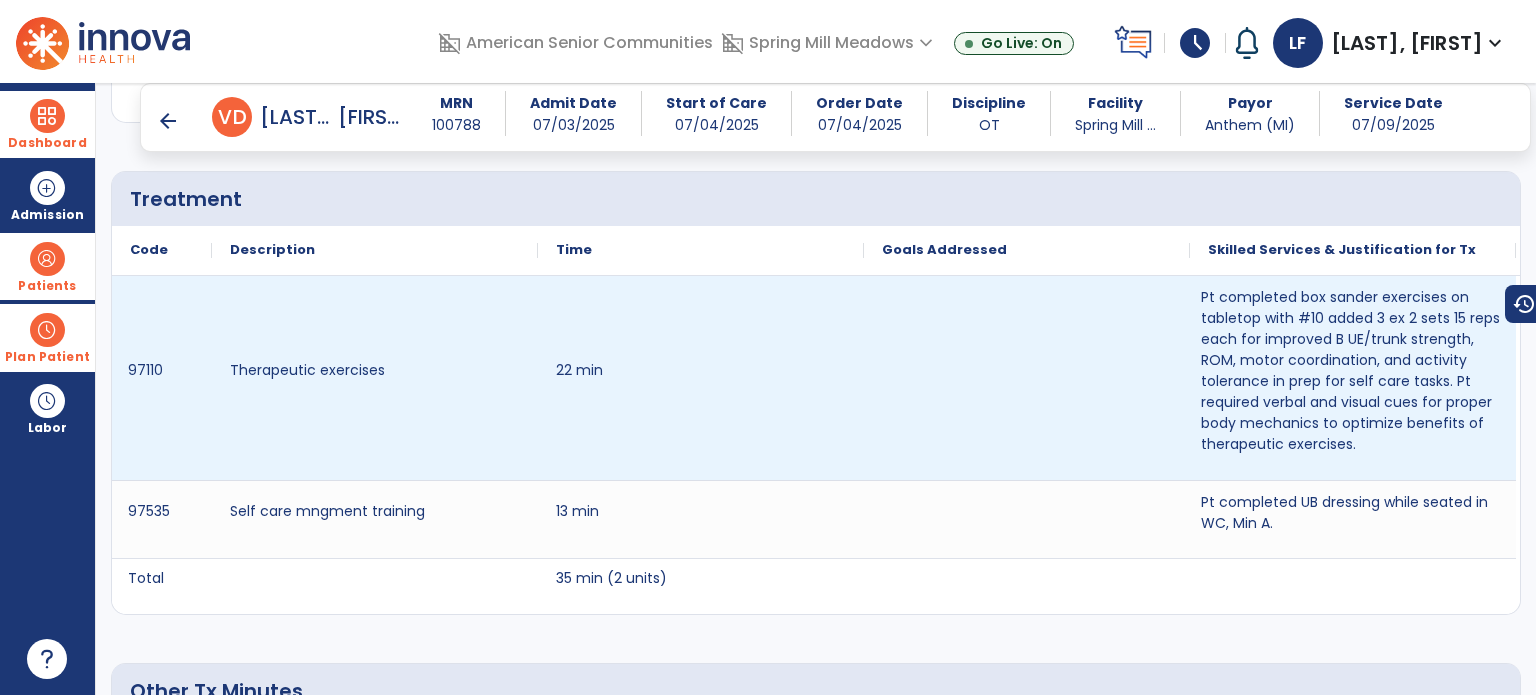 scroll, scrollTop: 1091, scrollLeft: 0, axis: vertical 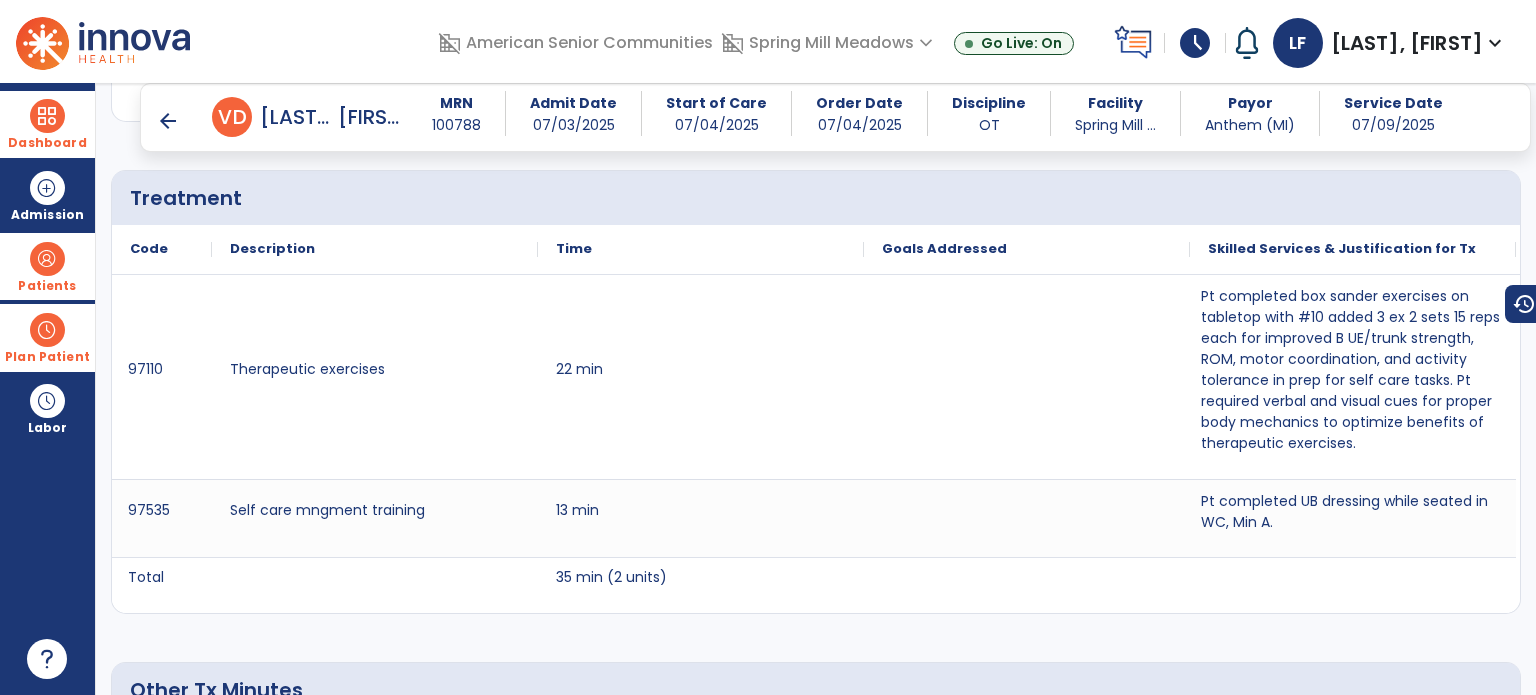 click on "arrow_back" at bounding box center [168, 121] 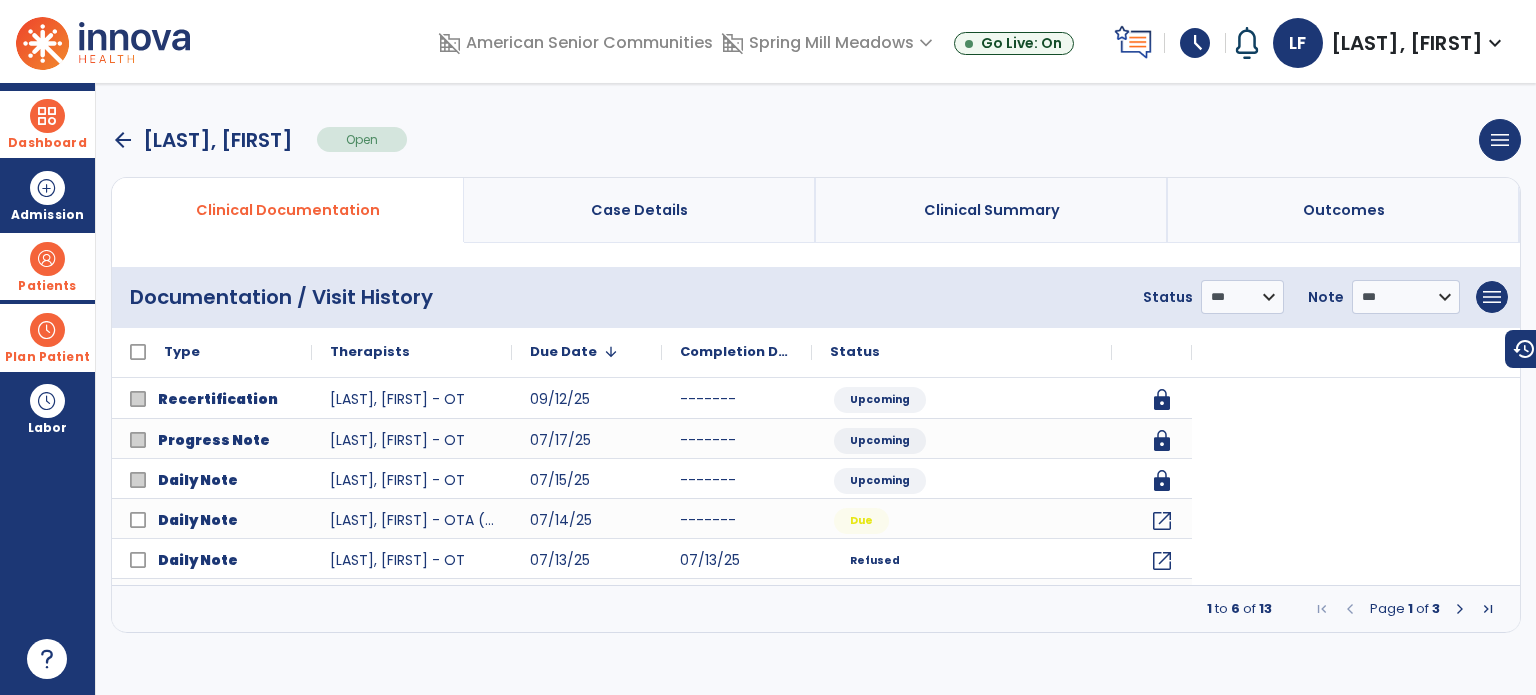 scroll, scrollTop: 0, scrollLeft: 0, axis: both 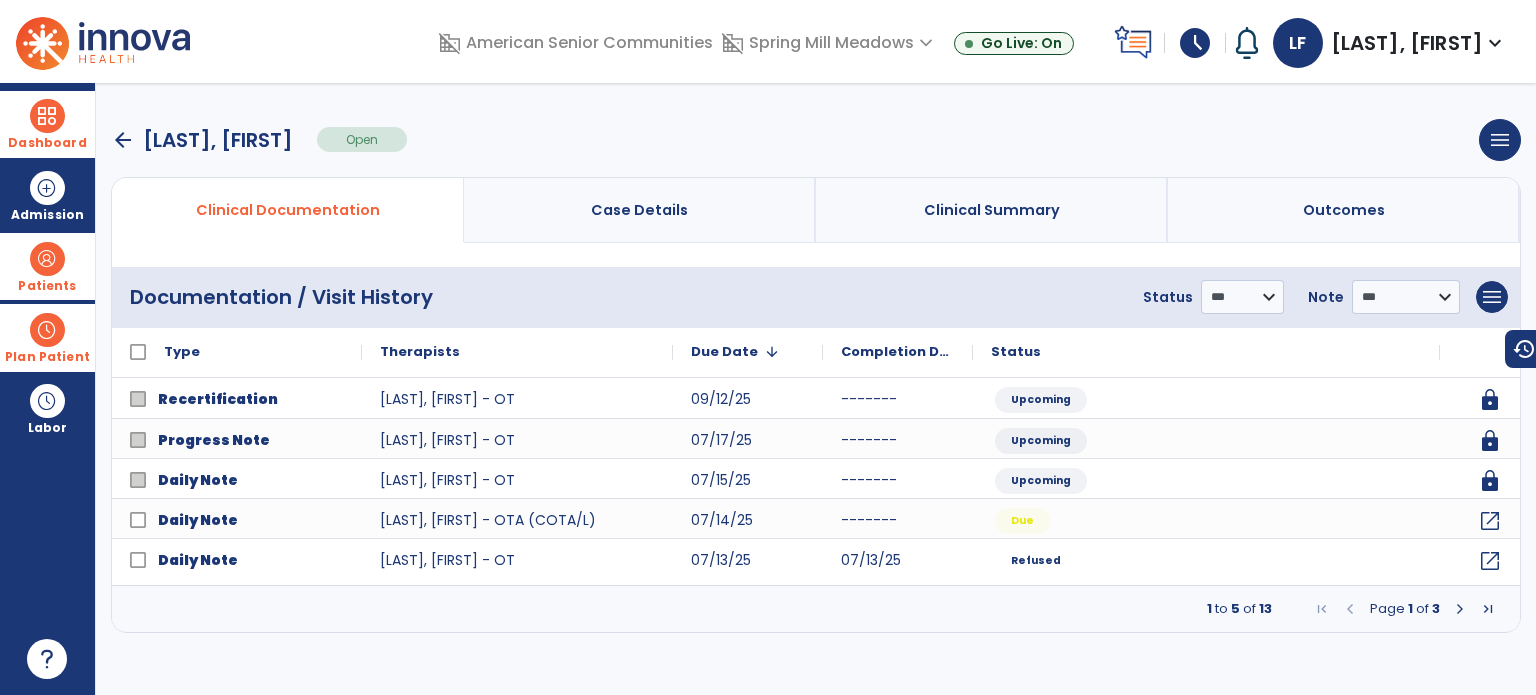 click at bounding box center [1460, 609] 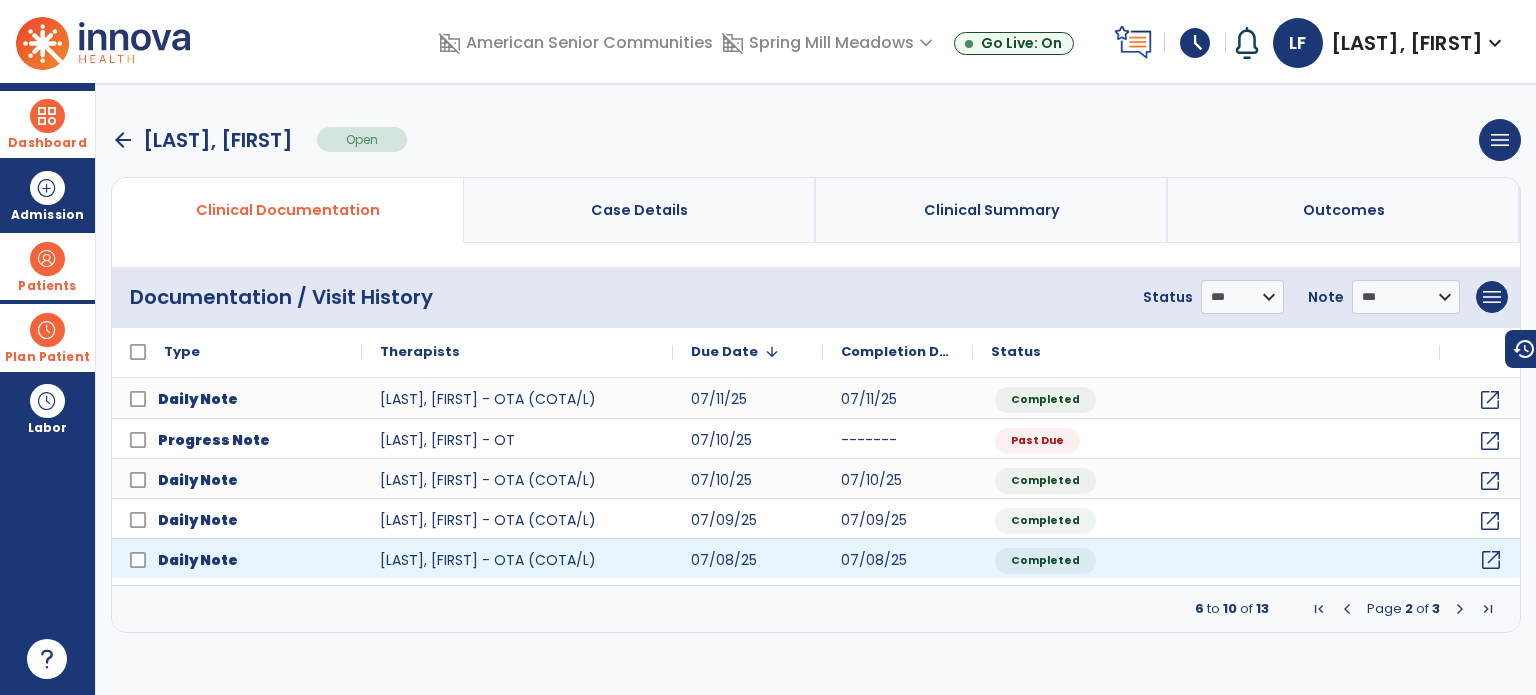 click on "open_in_new" 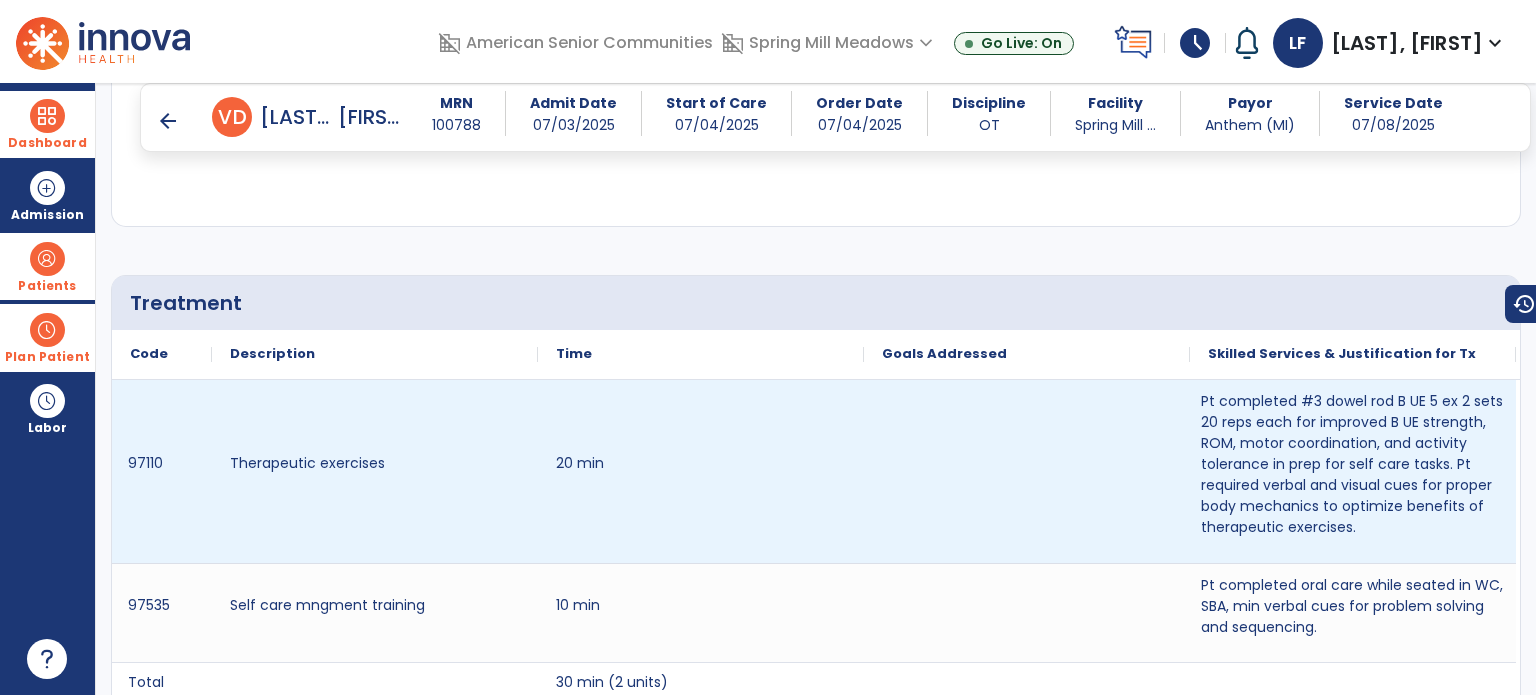 scroll, scrollTop: 984, scrollLeft: 0, axis: vertical 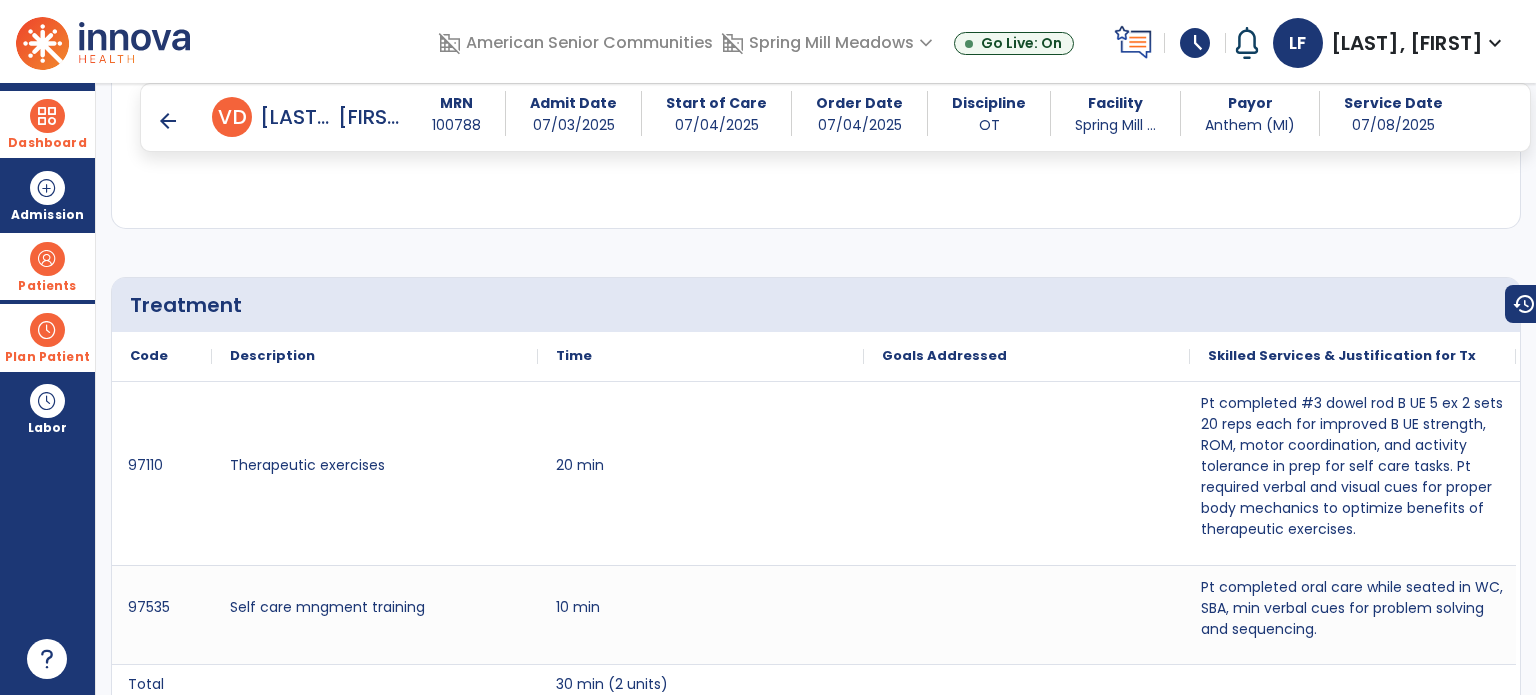 click on "arrow_back" at bounding box center [168, 121] 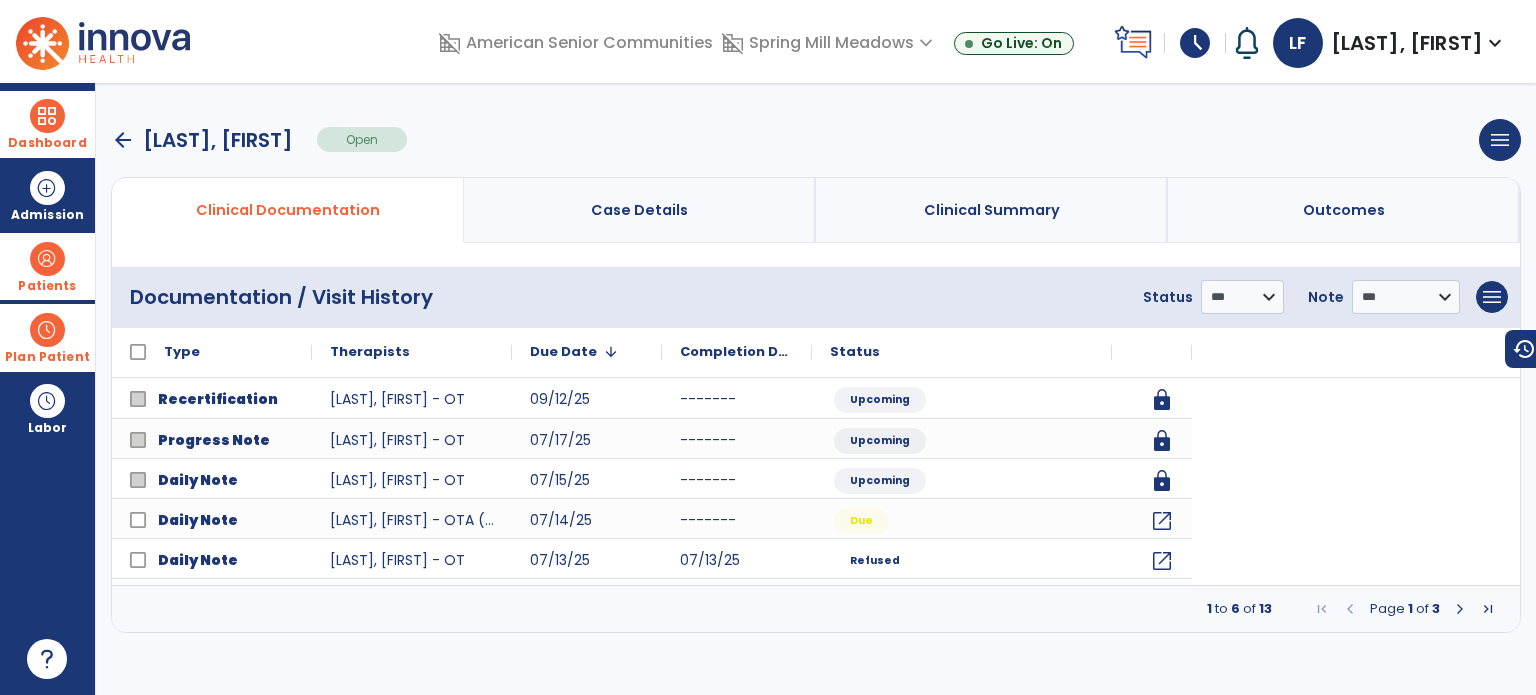 scroll, scrollTop: 0, scrollLeft: 0, axis: both 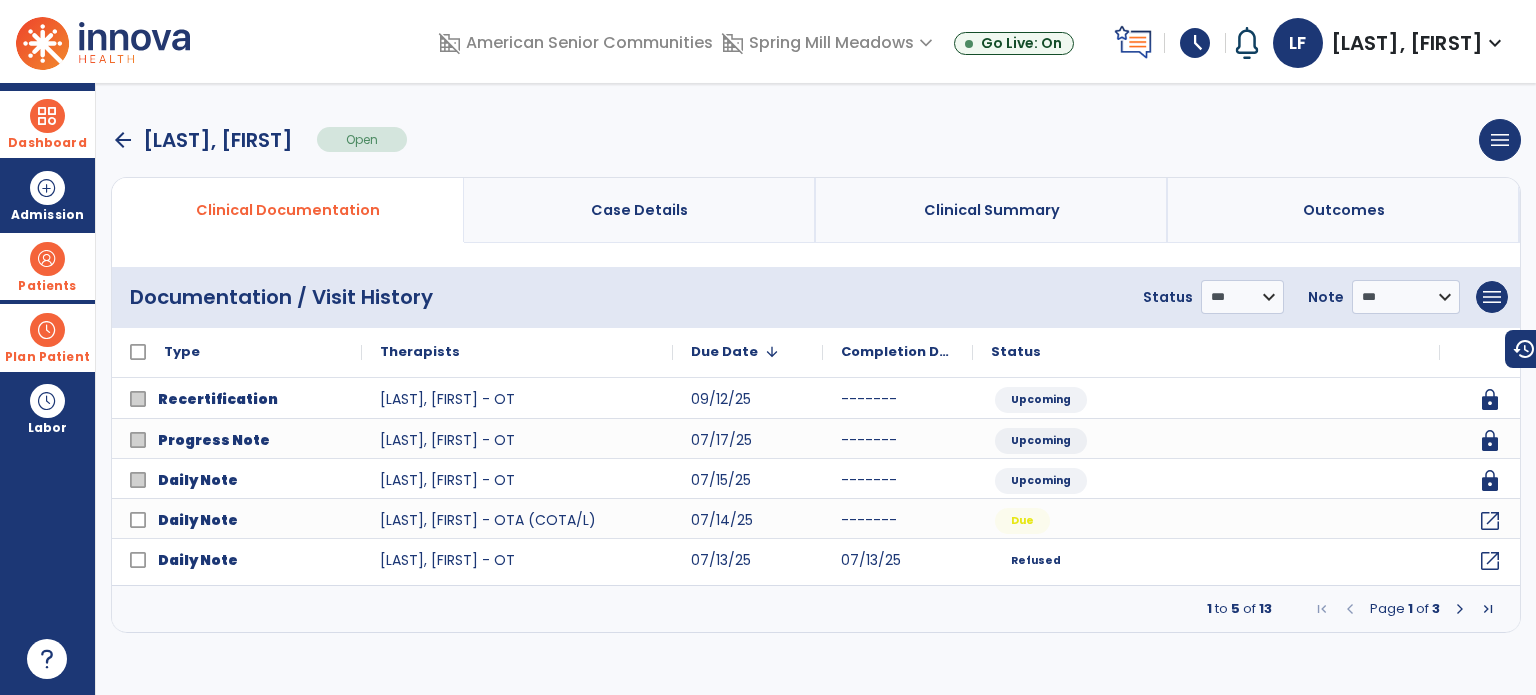 click at bounding box center (1460, 609) 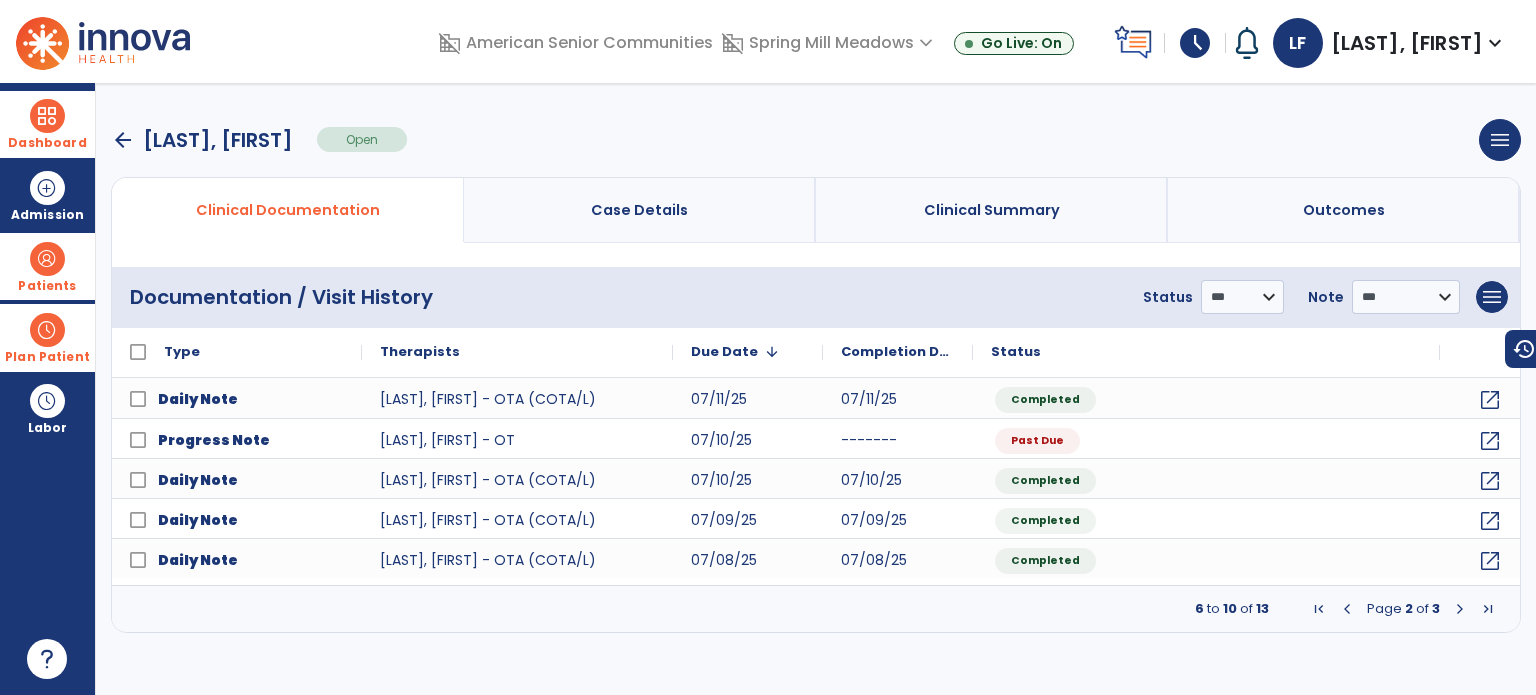 click at bounding box center (1460, 609) 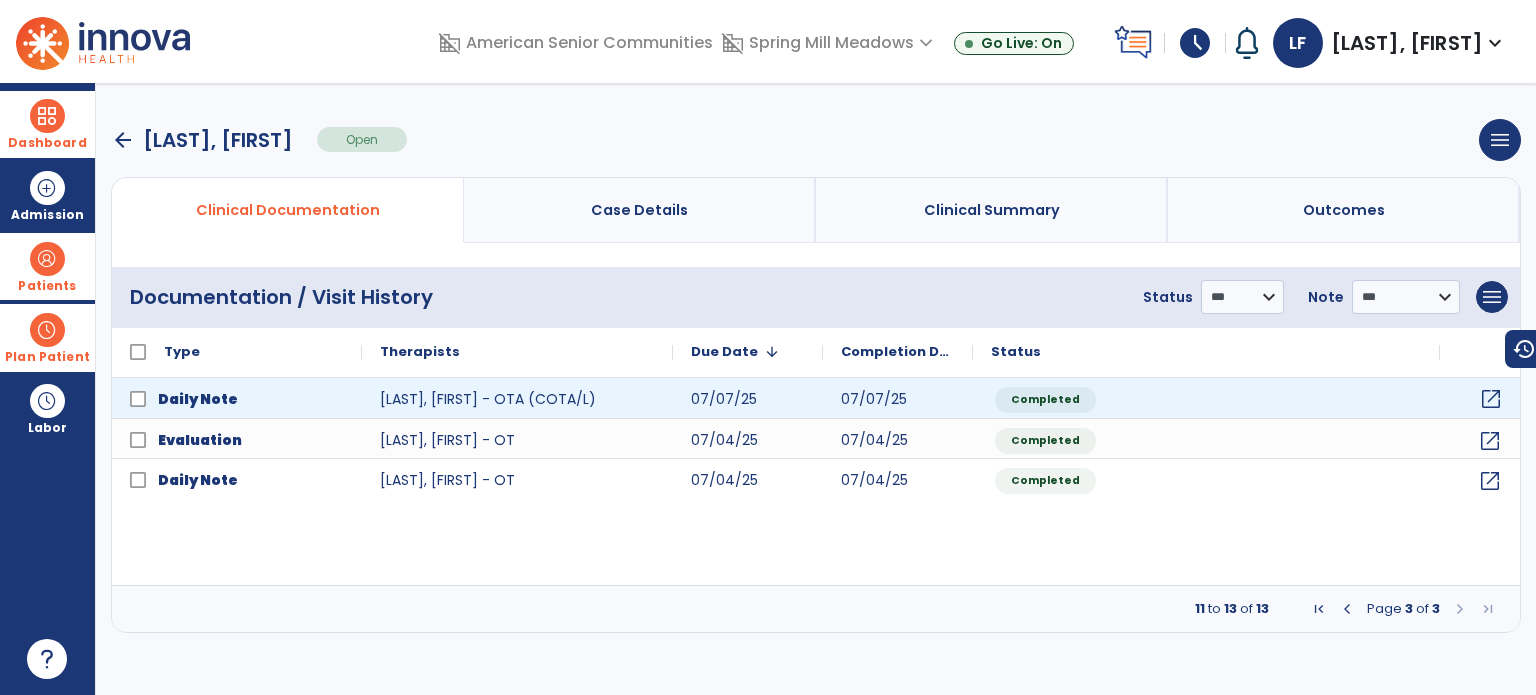 click on "open_in_new" 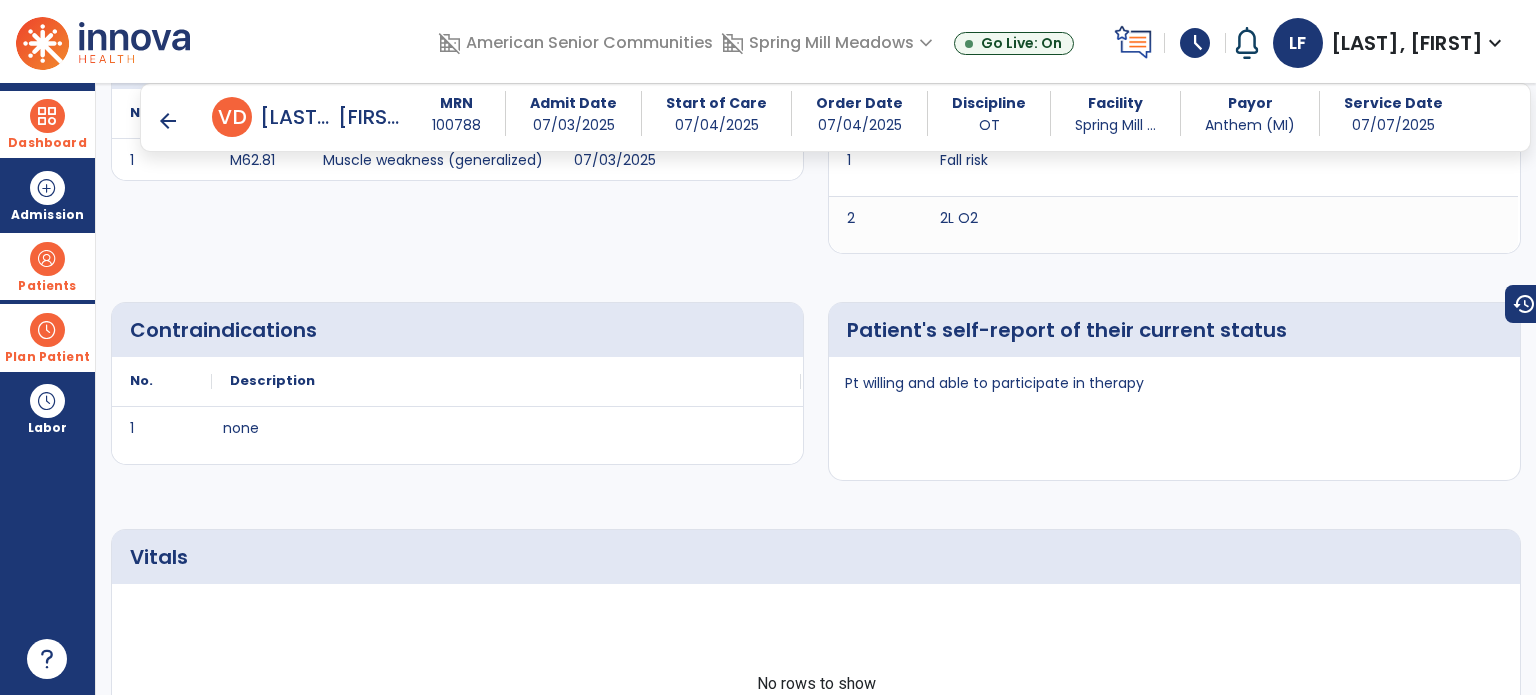 scroll, scrollTop: 376, scrollLeft: 0, axis: vertical 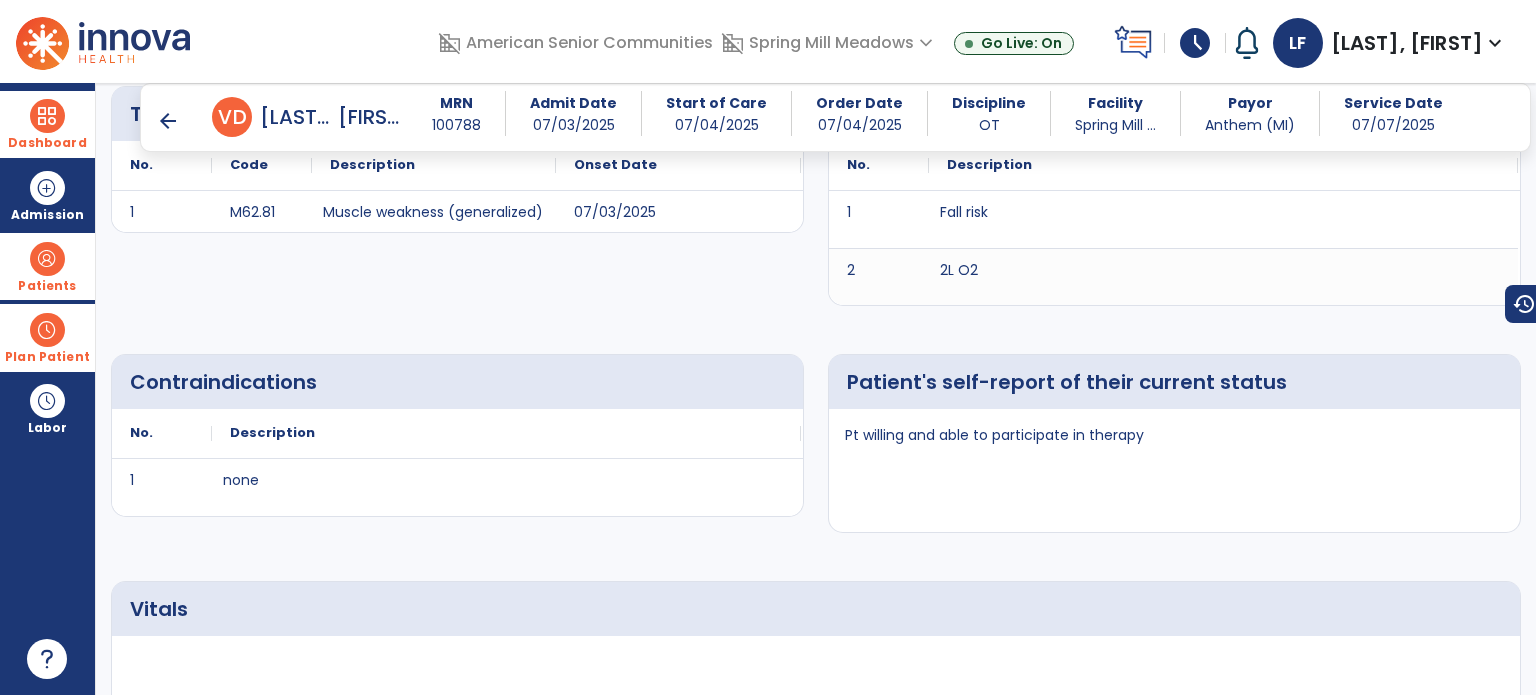 click on "arrow_back" at bounding box center [168, 121] 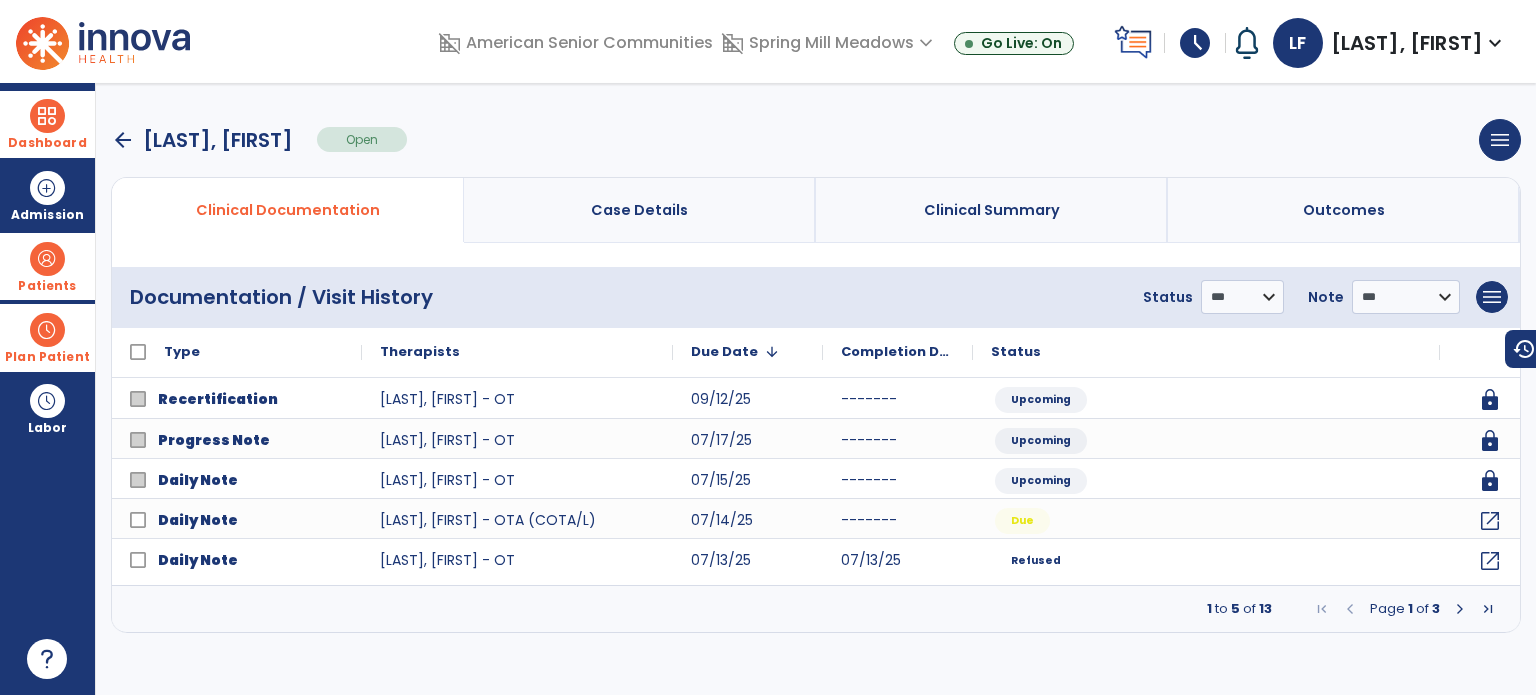 click at bounding box center (1460, 609) 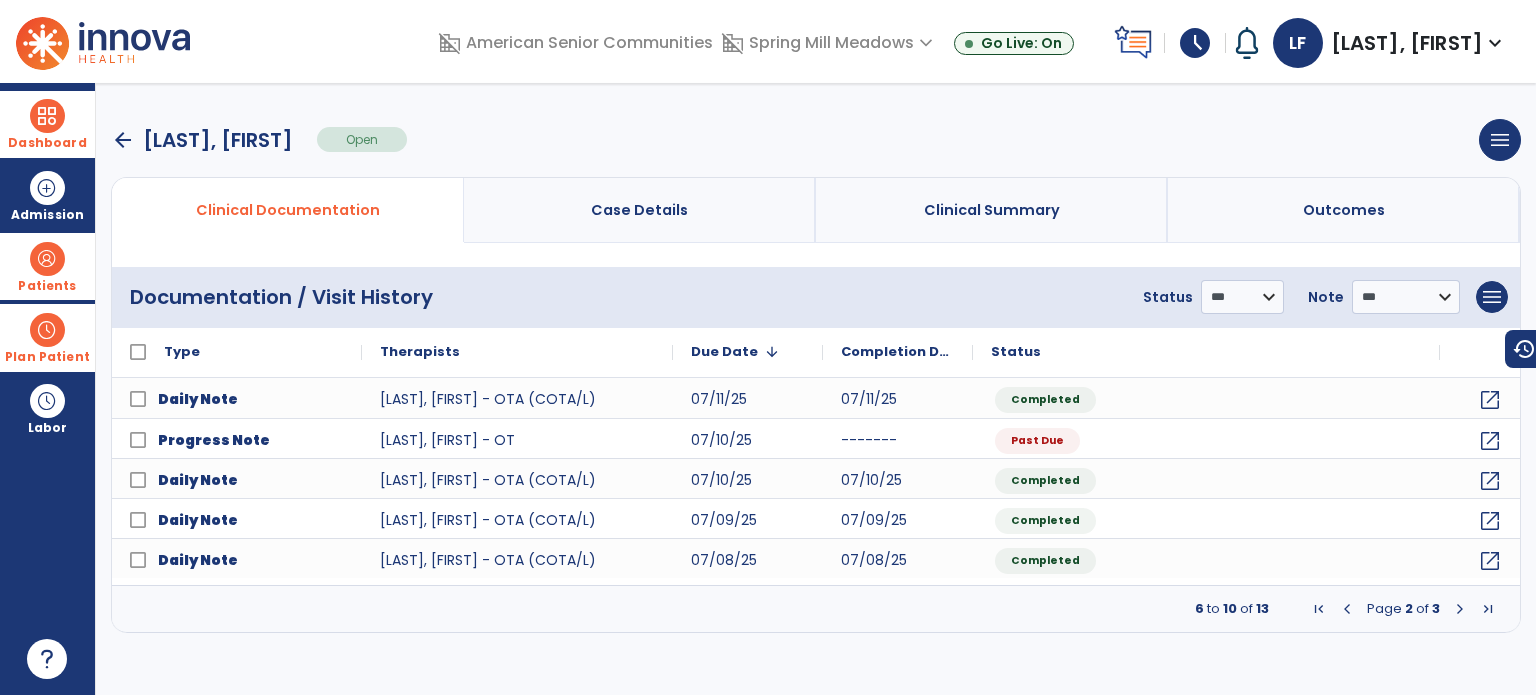 click at bounding box center [1460, 609] 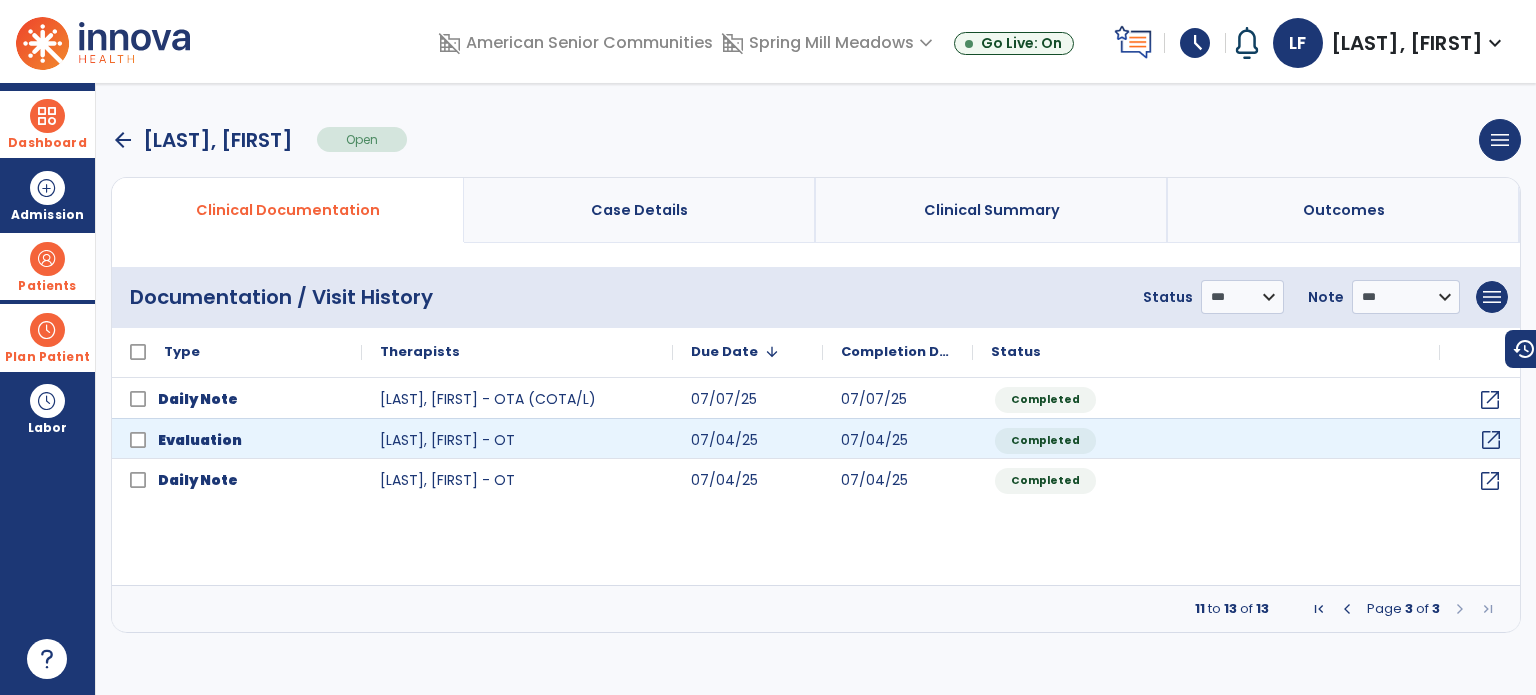 click on "open_in_new" 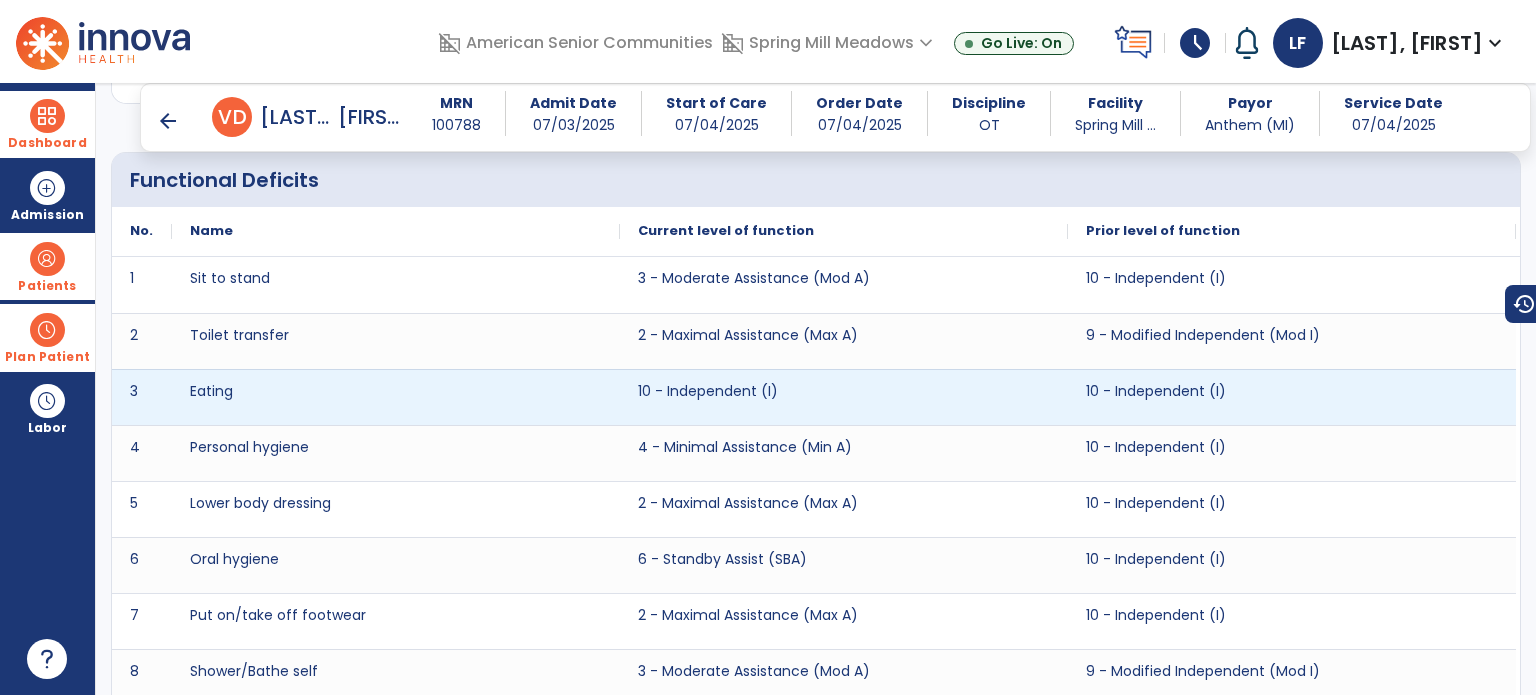 scroll, scrollTop: 3257, scrollLeft: 0, axis: vertical 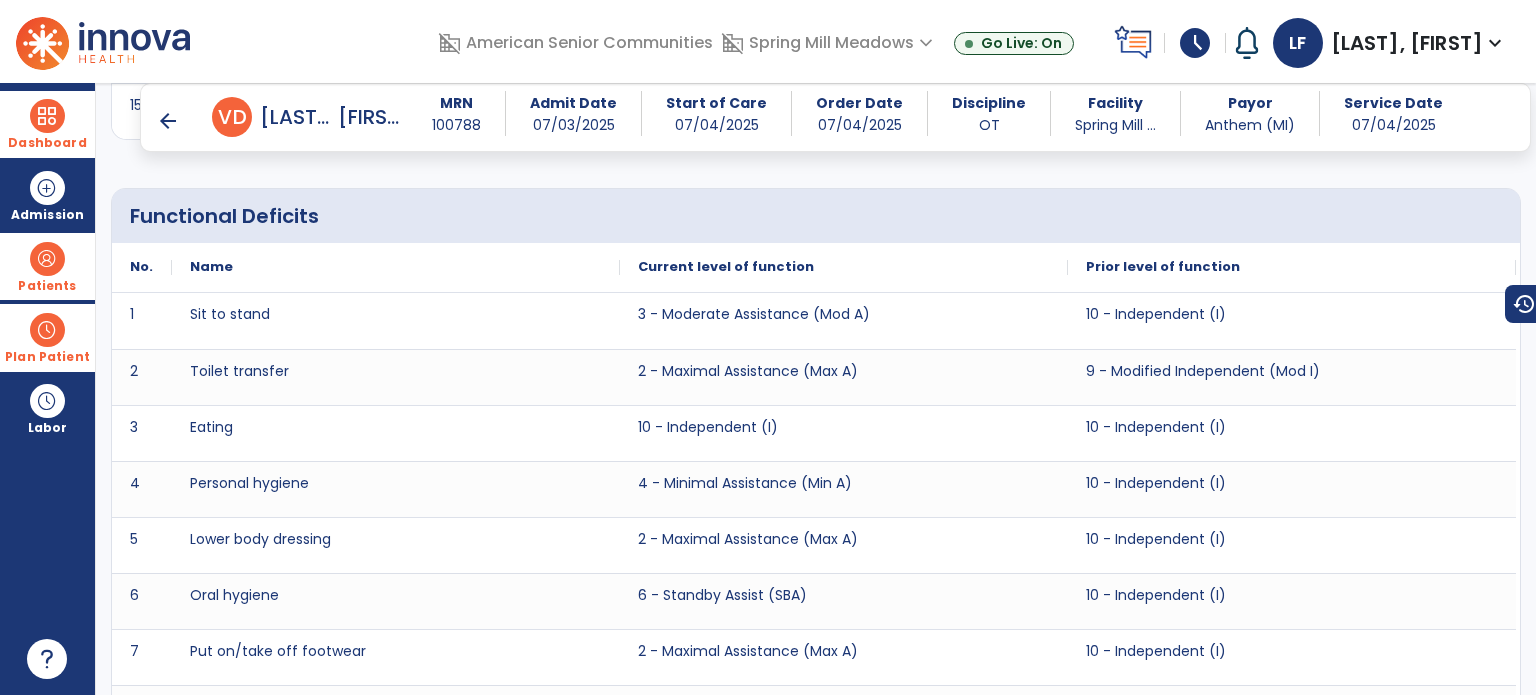 click on "Dashboard" at bounding box center (47, 124) 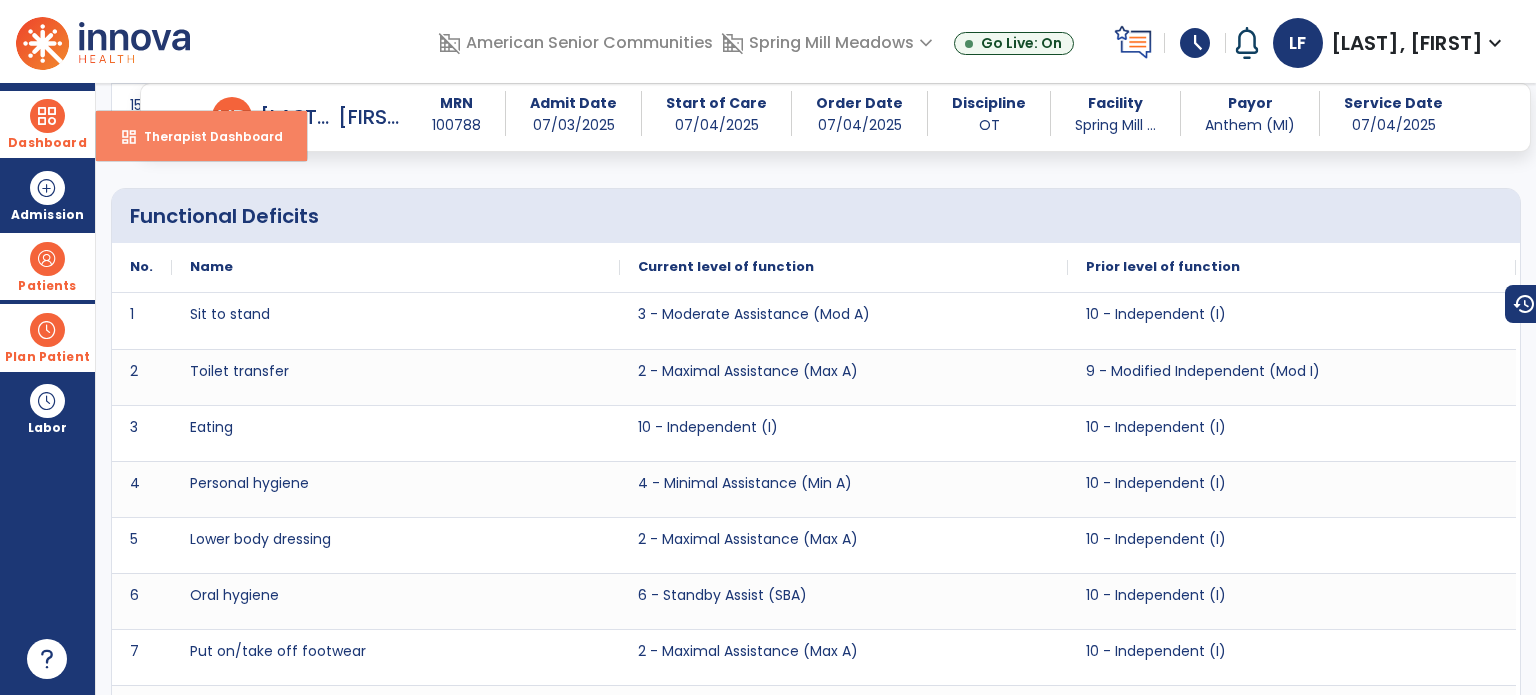 click on "dashboard  Therapist Dashboard" at bounding box center [201, 136] 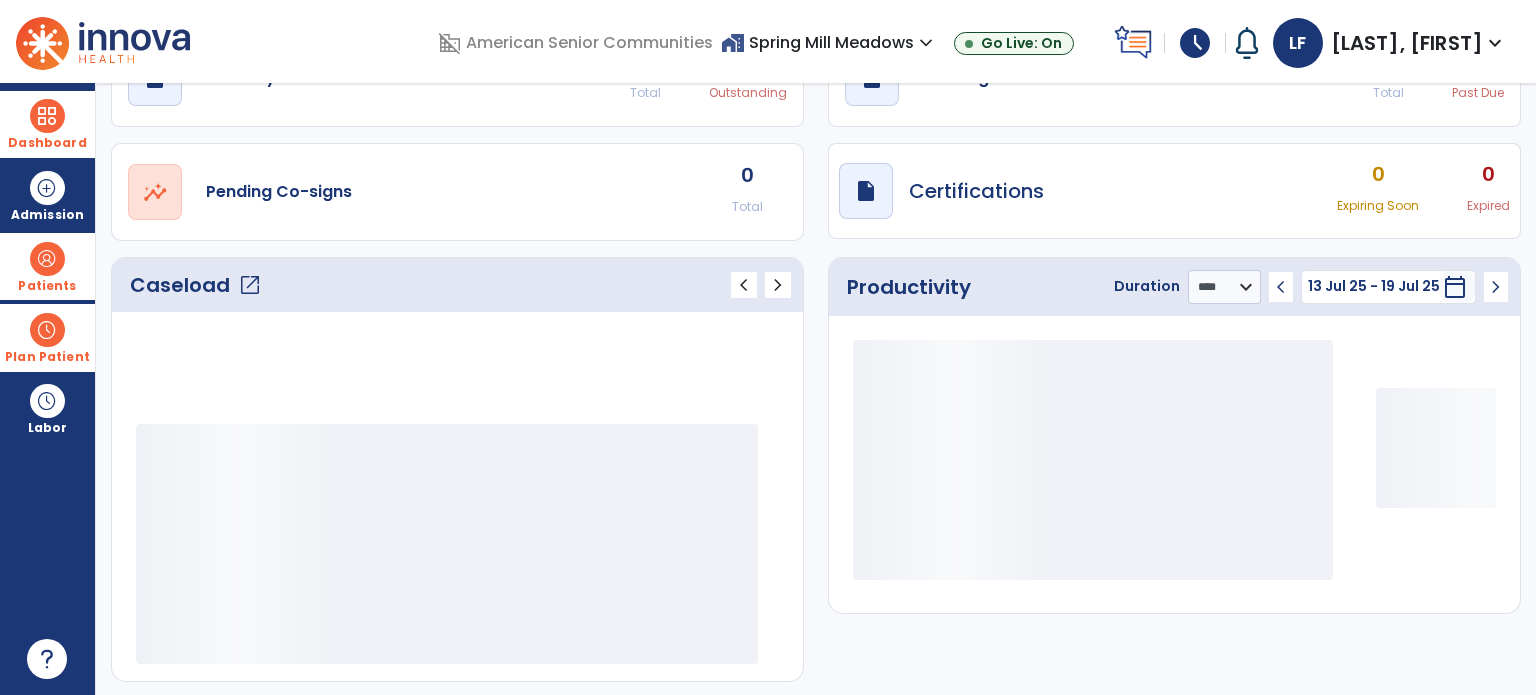 scroll, scrollTop: 112, scrollLeft: 0, axis: vertical 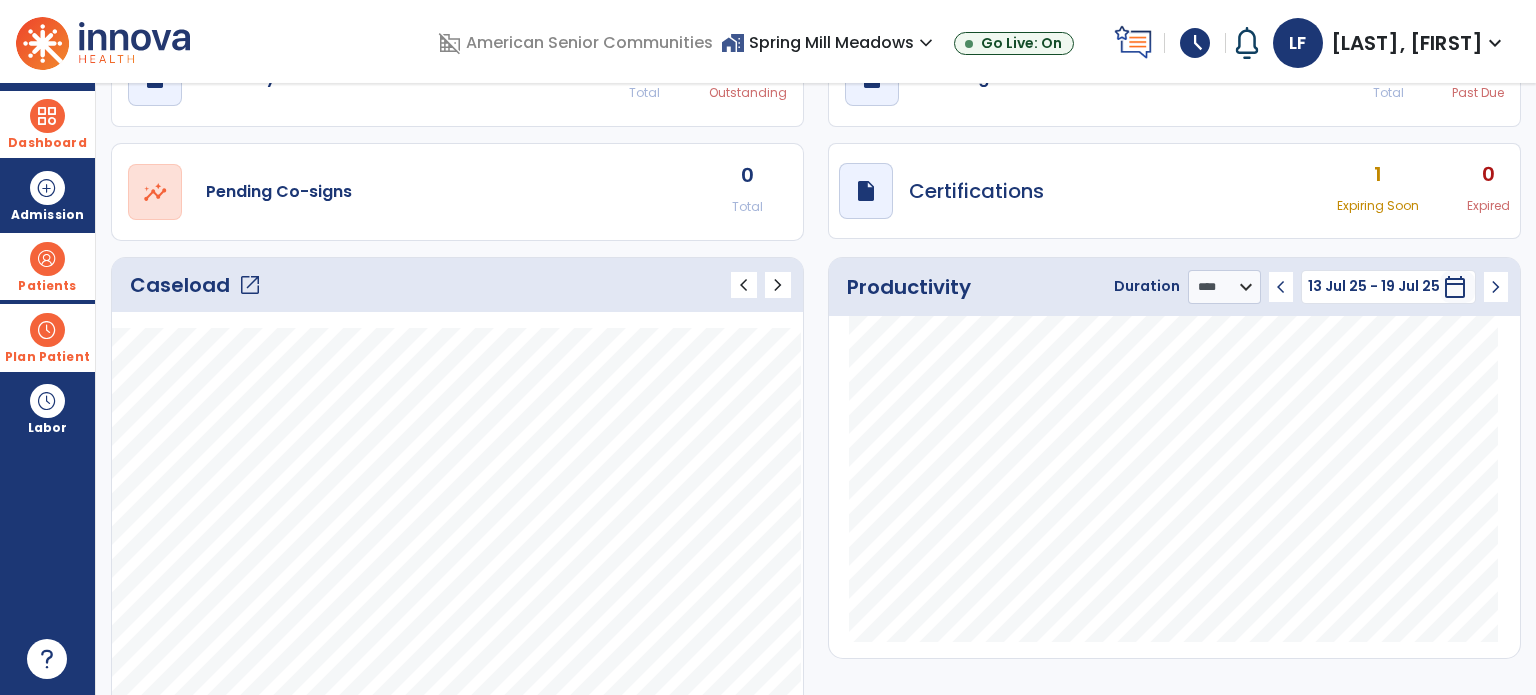 click on "open_in_new" 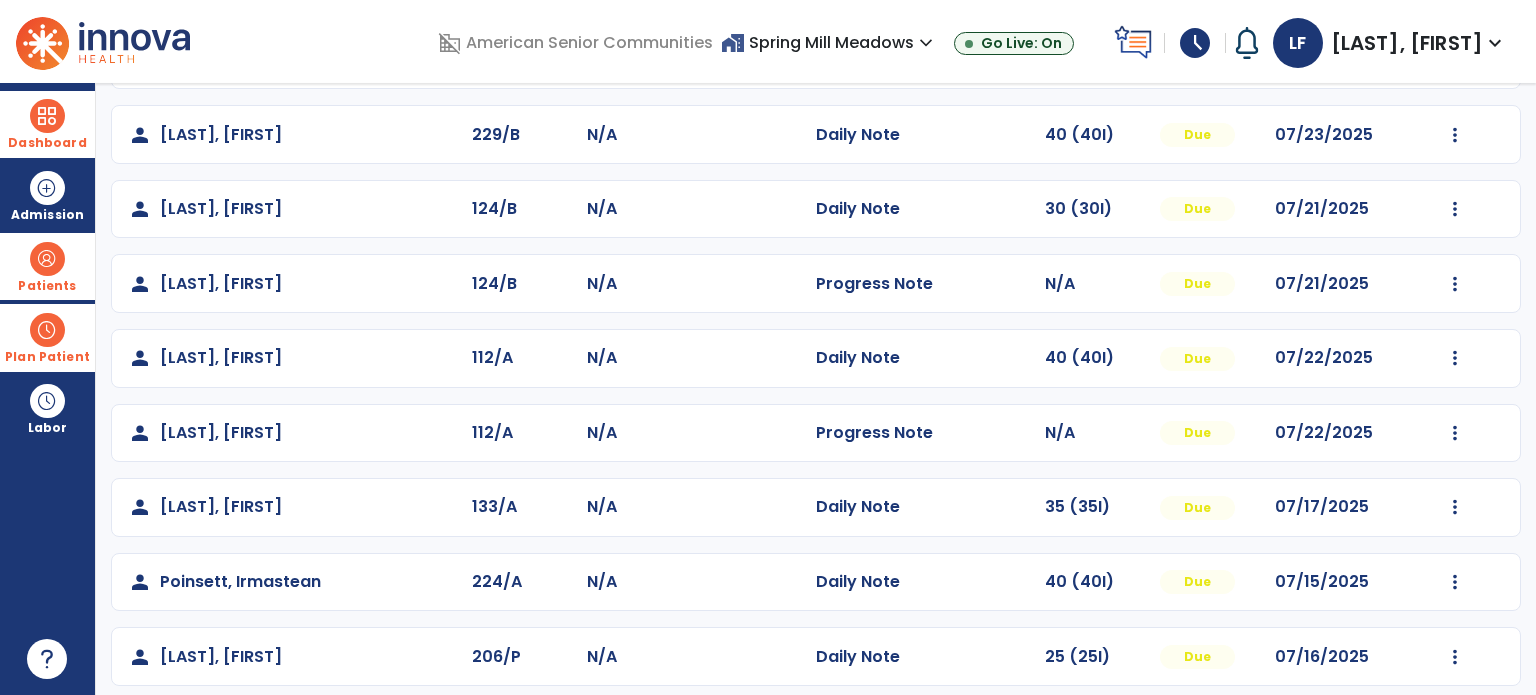 scroll, scrollTop: 767, scrollLeft: 0, axis: vertical 